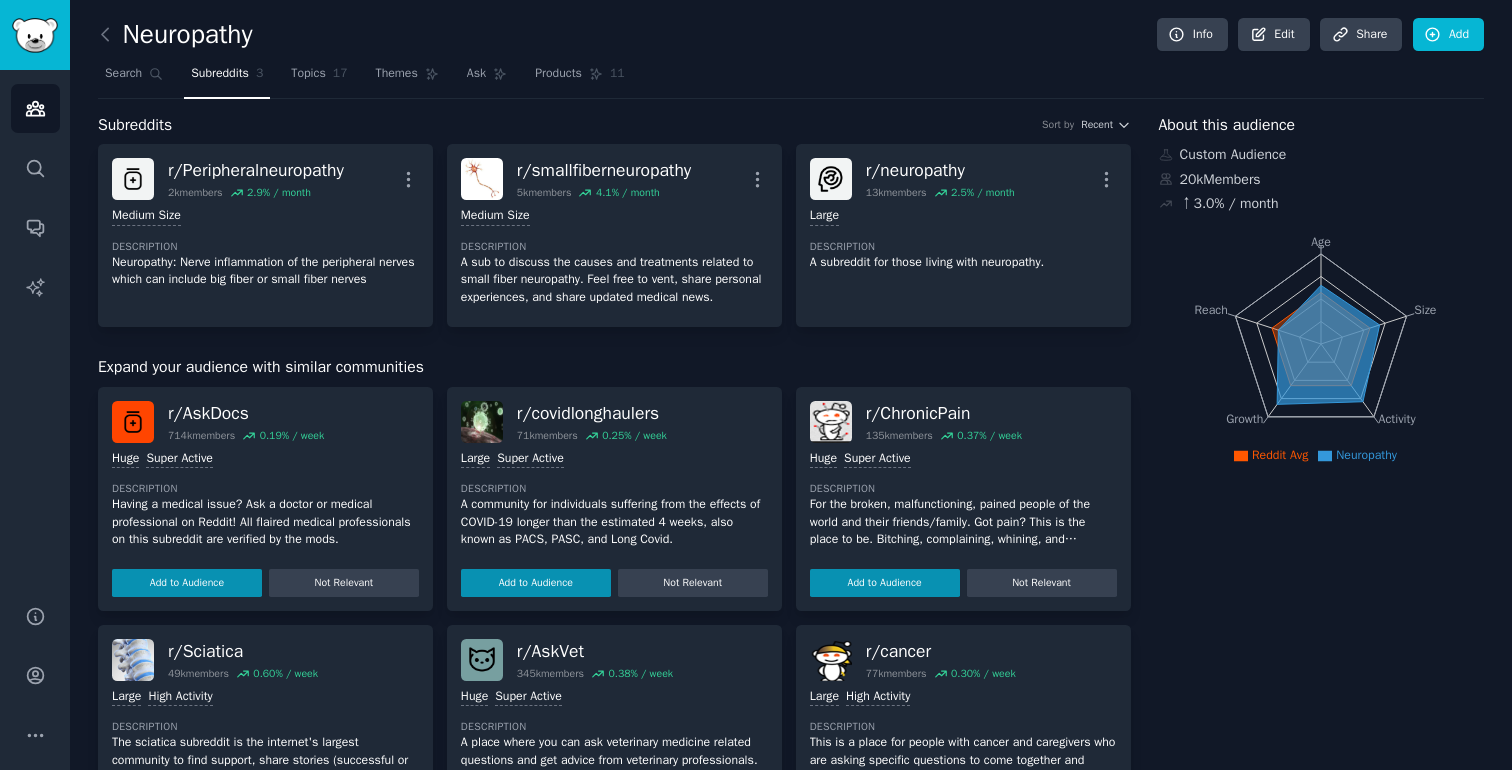 scroll, scrollTop: 0, scrollLeft: 0, axis: both 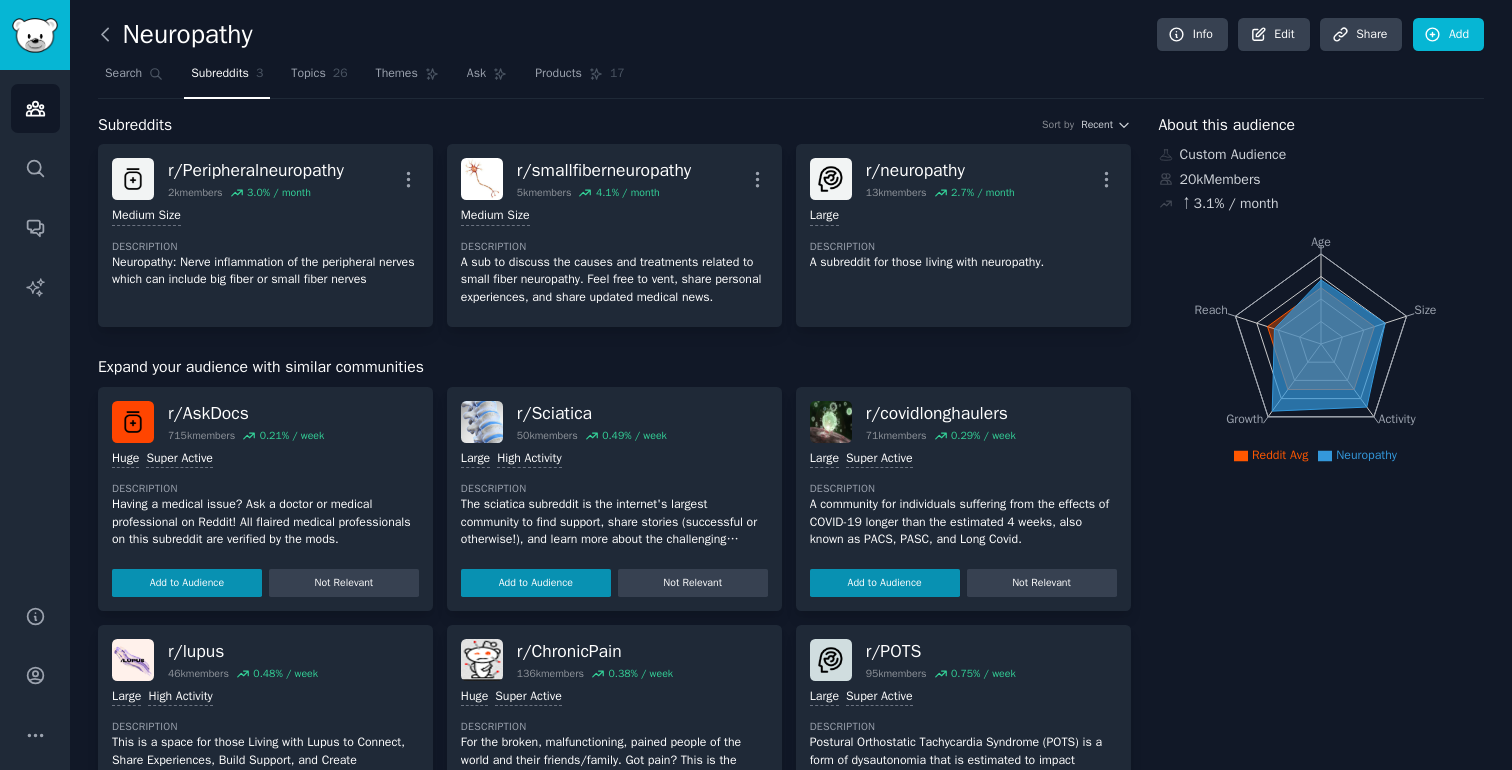 click 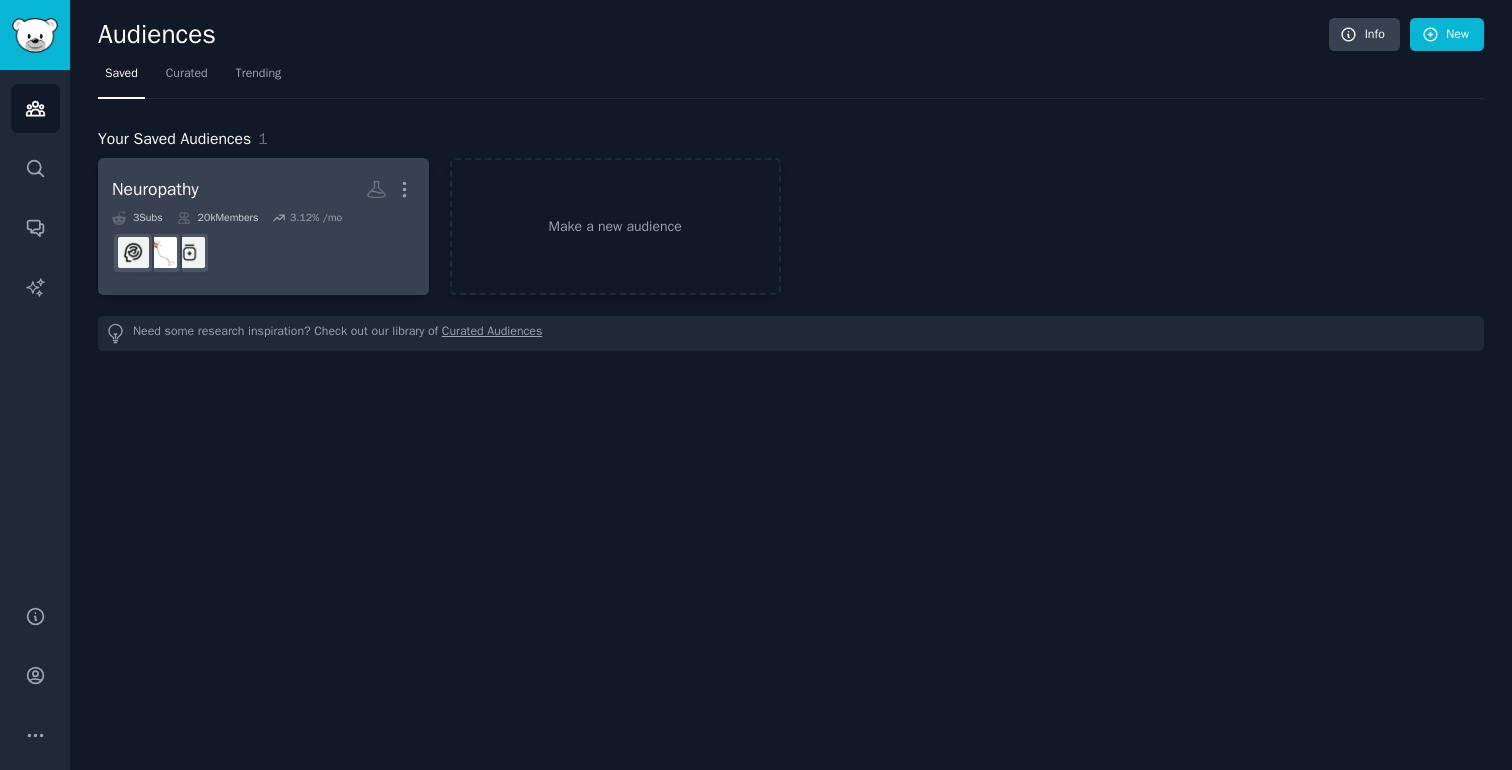 click on "Neuropathy More" at bounding box center [263, 189] 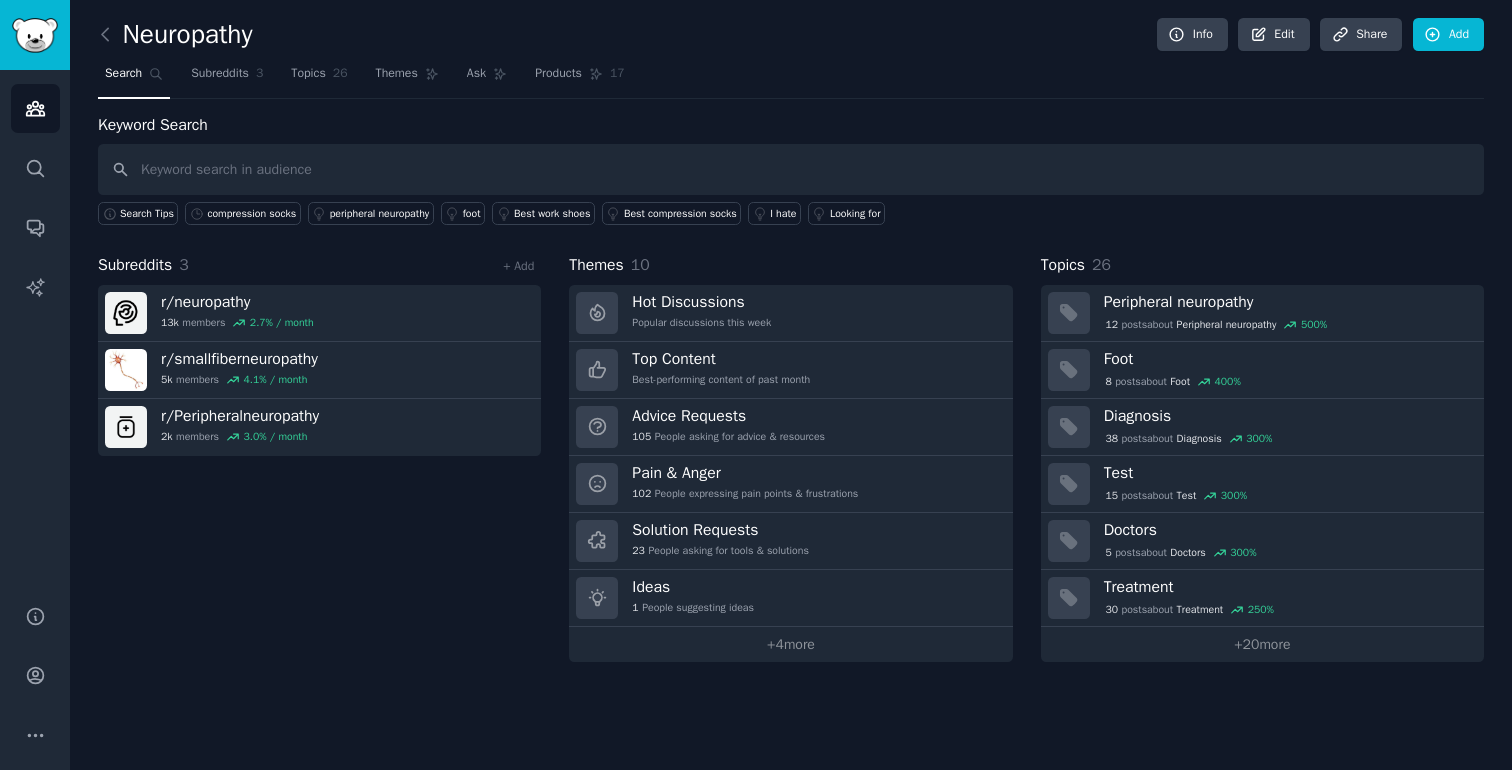 click on "Keyword Search Search Tips compression socks peripheral neuropathy foot Best work shoes Best compression socks I hate Looking for" at bounding box center (791, 169) 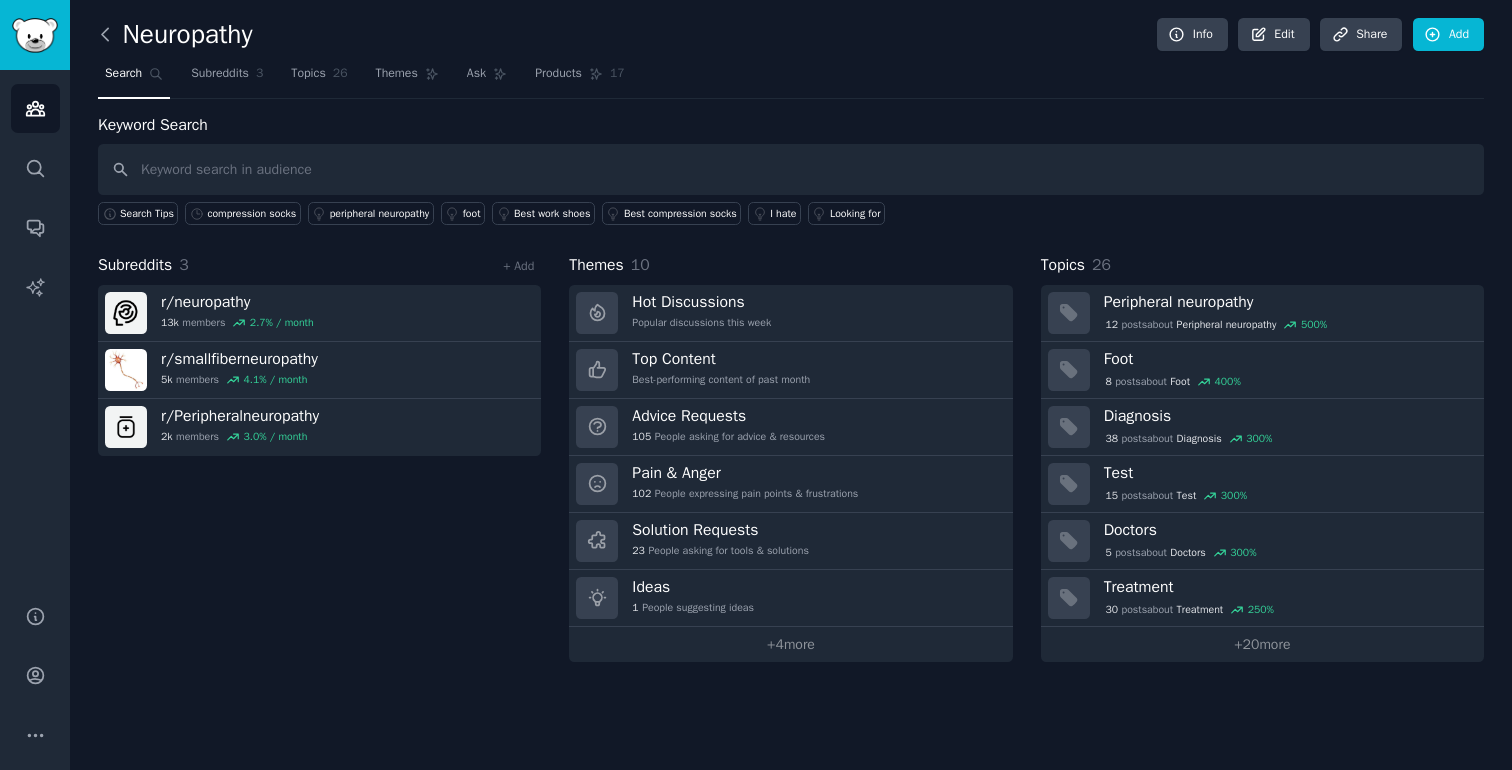 click 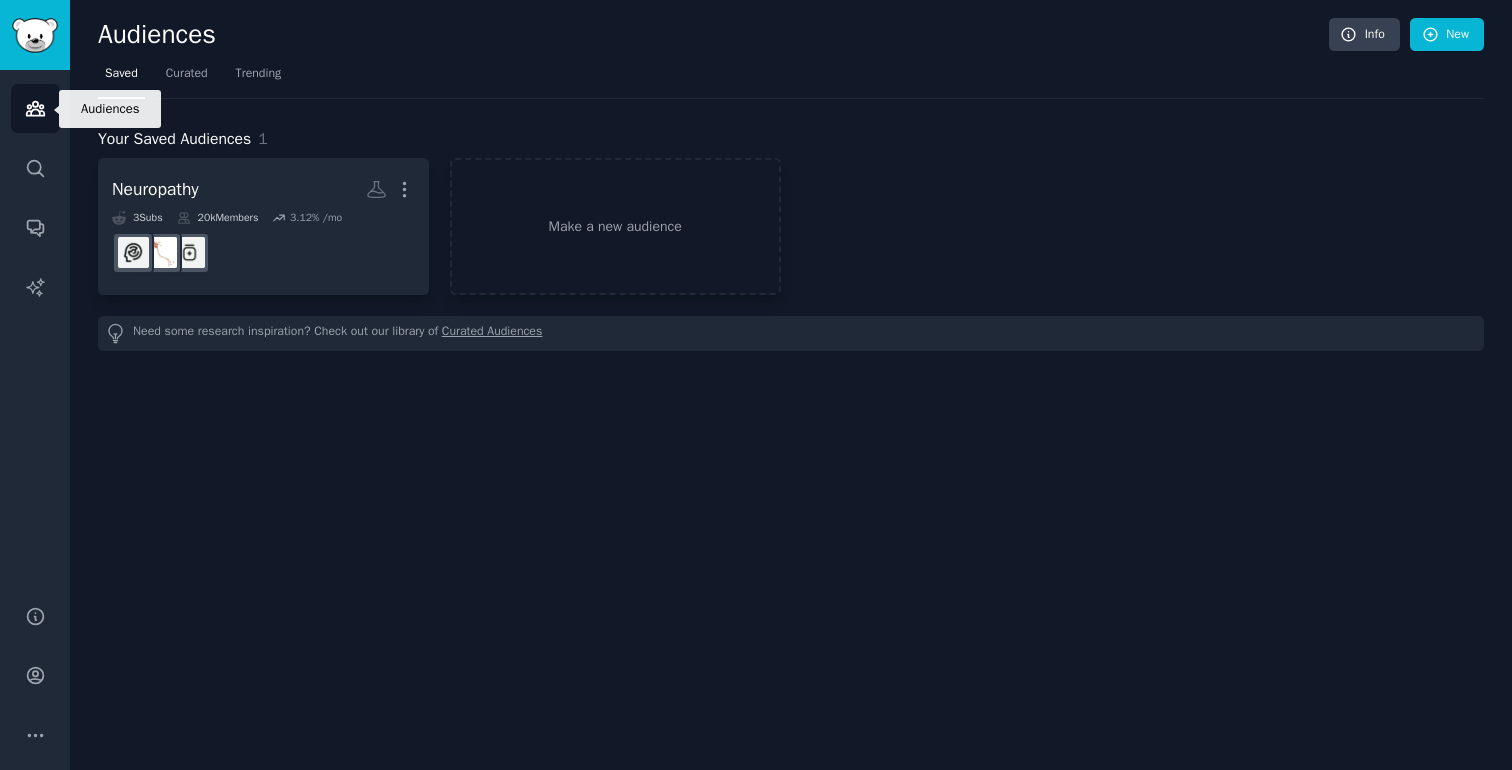 click 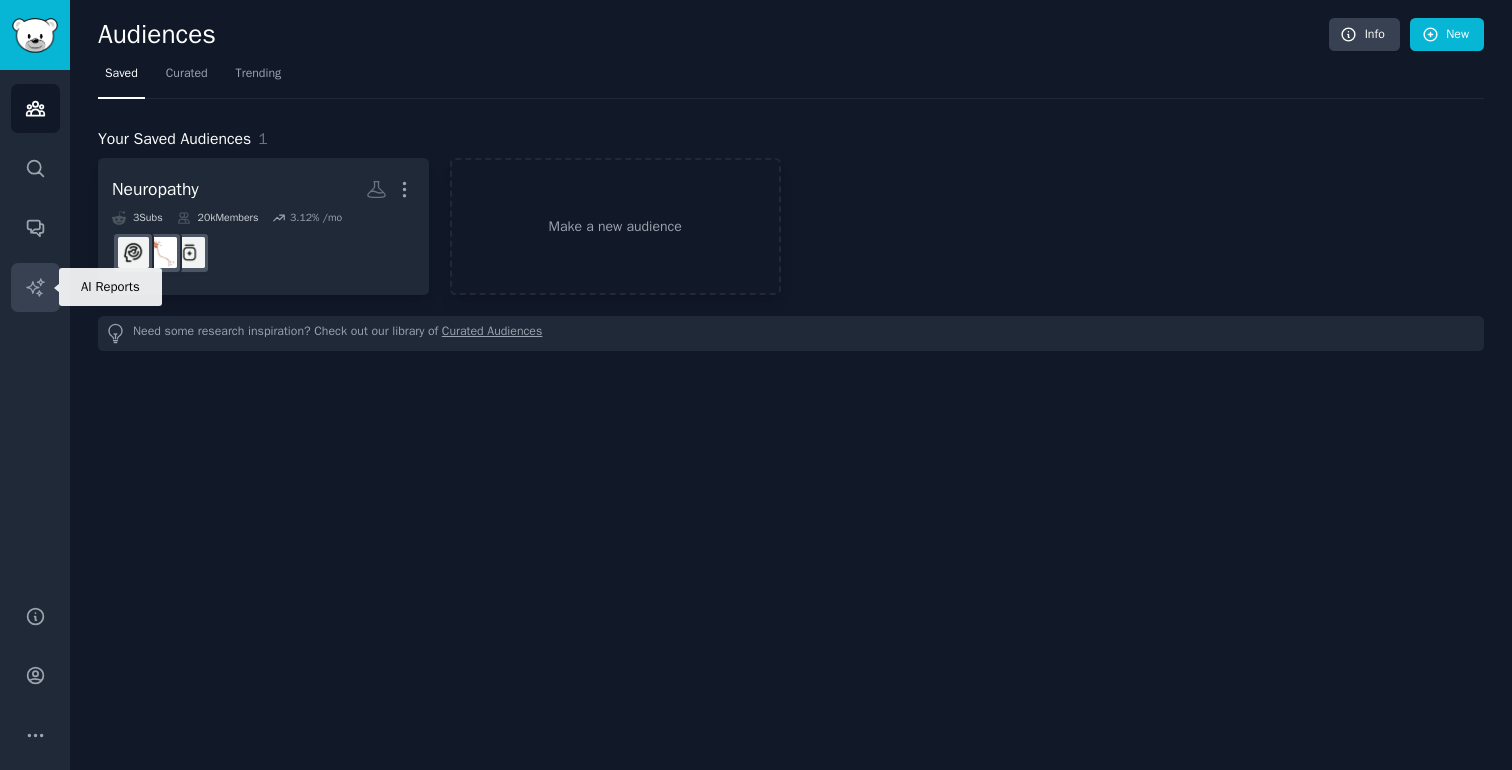 click on "AI Reports" at bounding box center [35, 287] 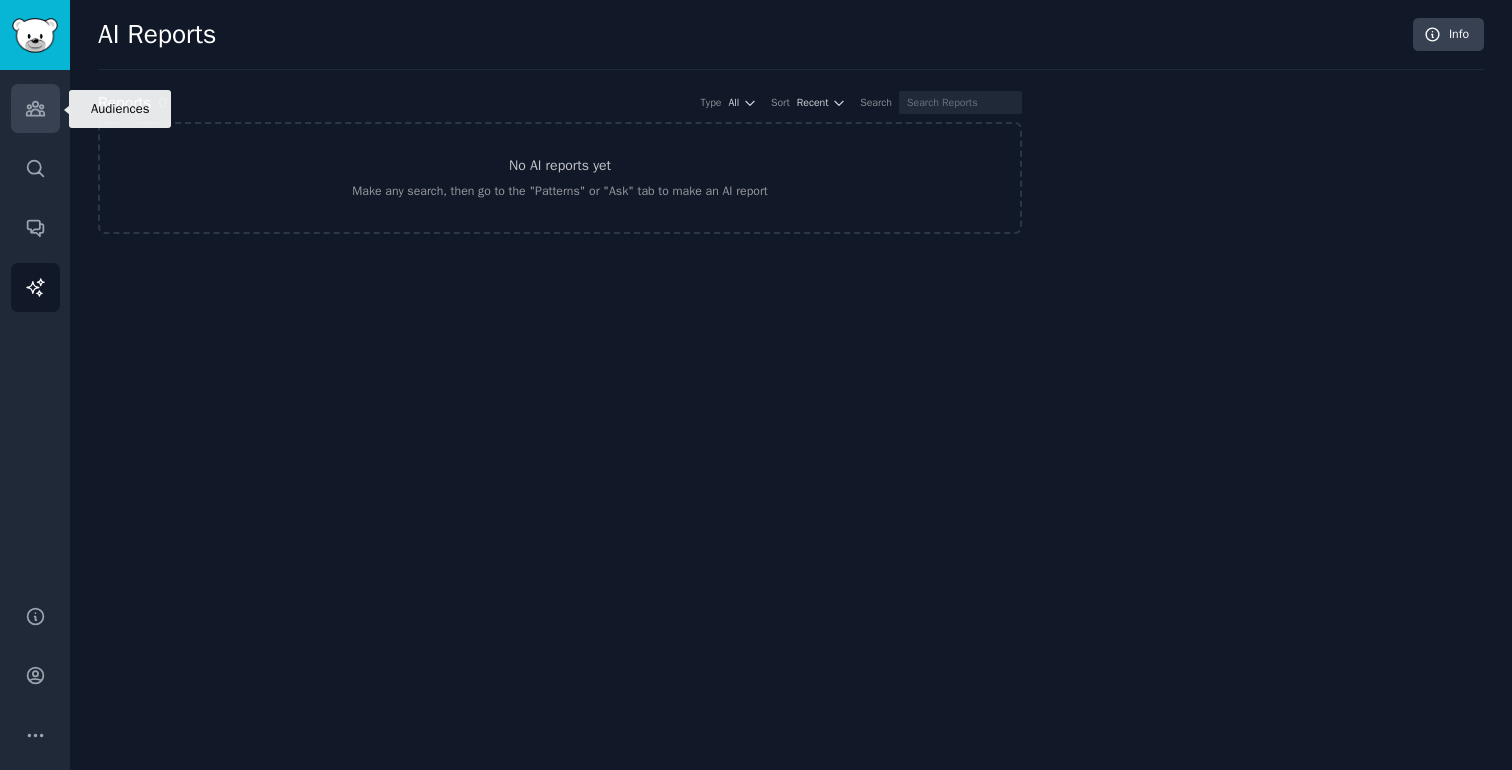 click 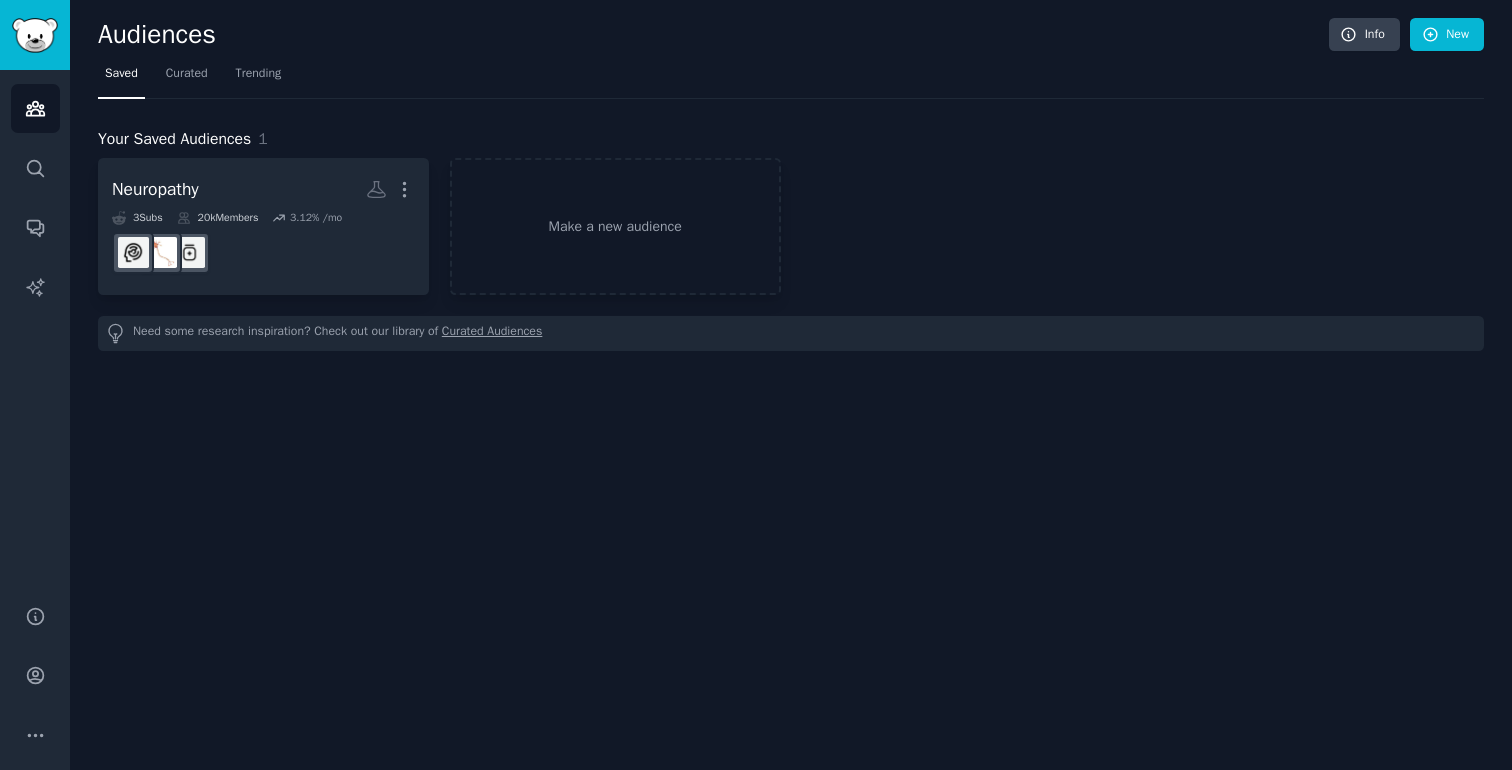click on "Audiences Info New Saved Curated Trending Your Saved Audiences 1 Neuropathy More 3  Sub s 20k  Members 3.12 % /mo Make a new audience Need some research inspiration? Check out our library of  Curated Audiences" 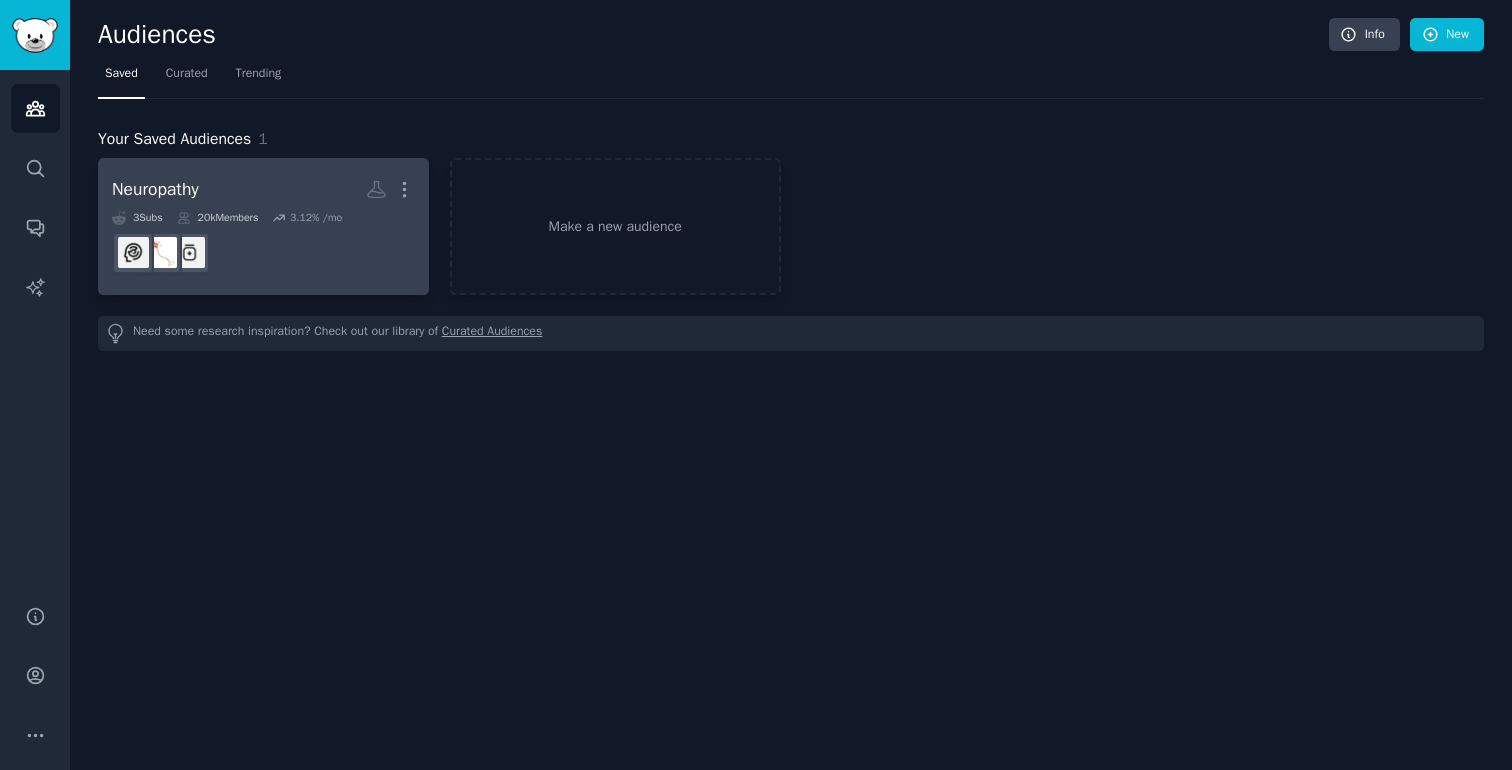 click 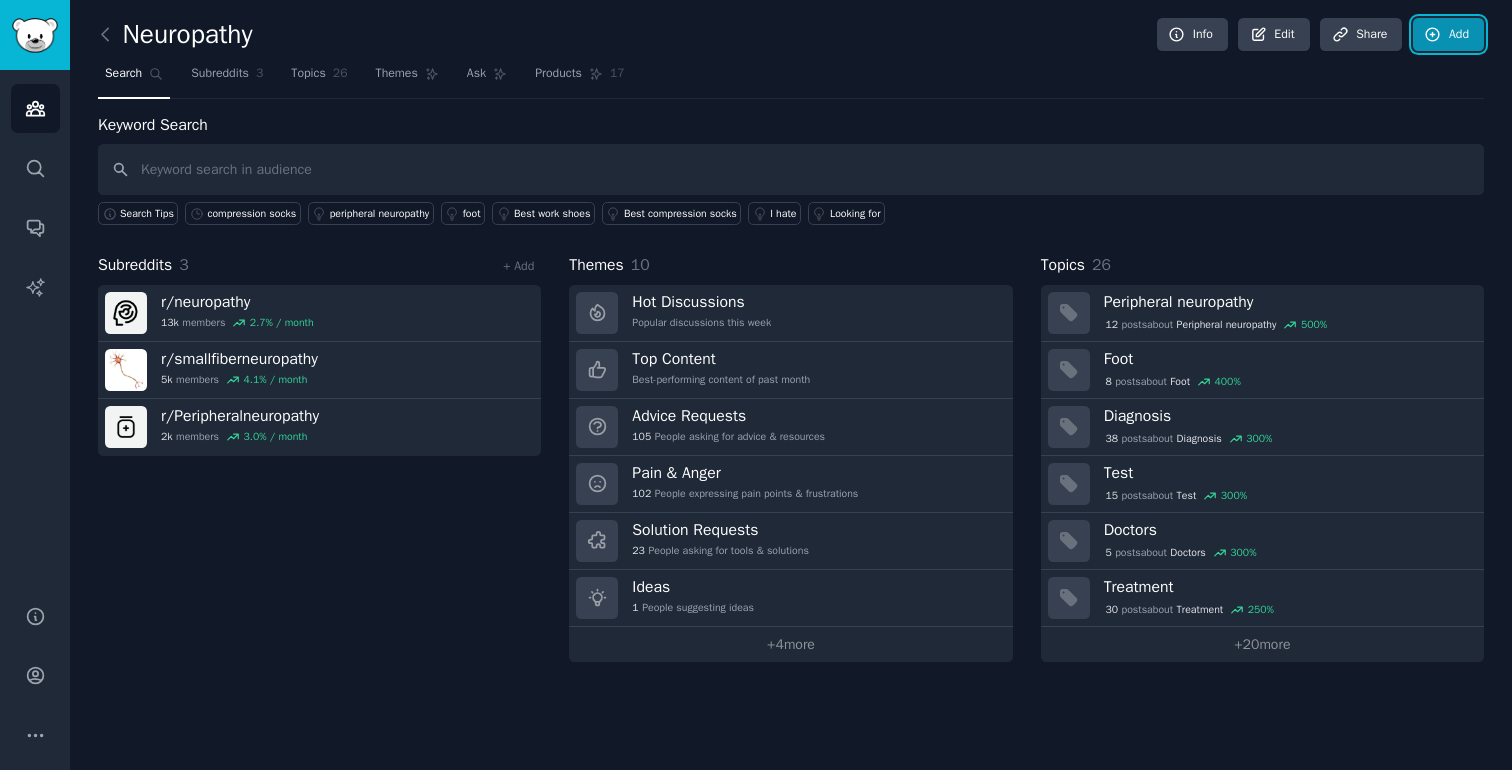 click on "Add" at bounding box center [1448, 35] 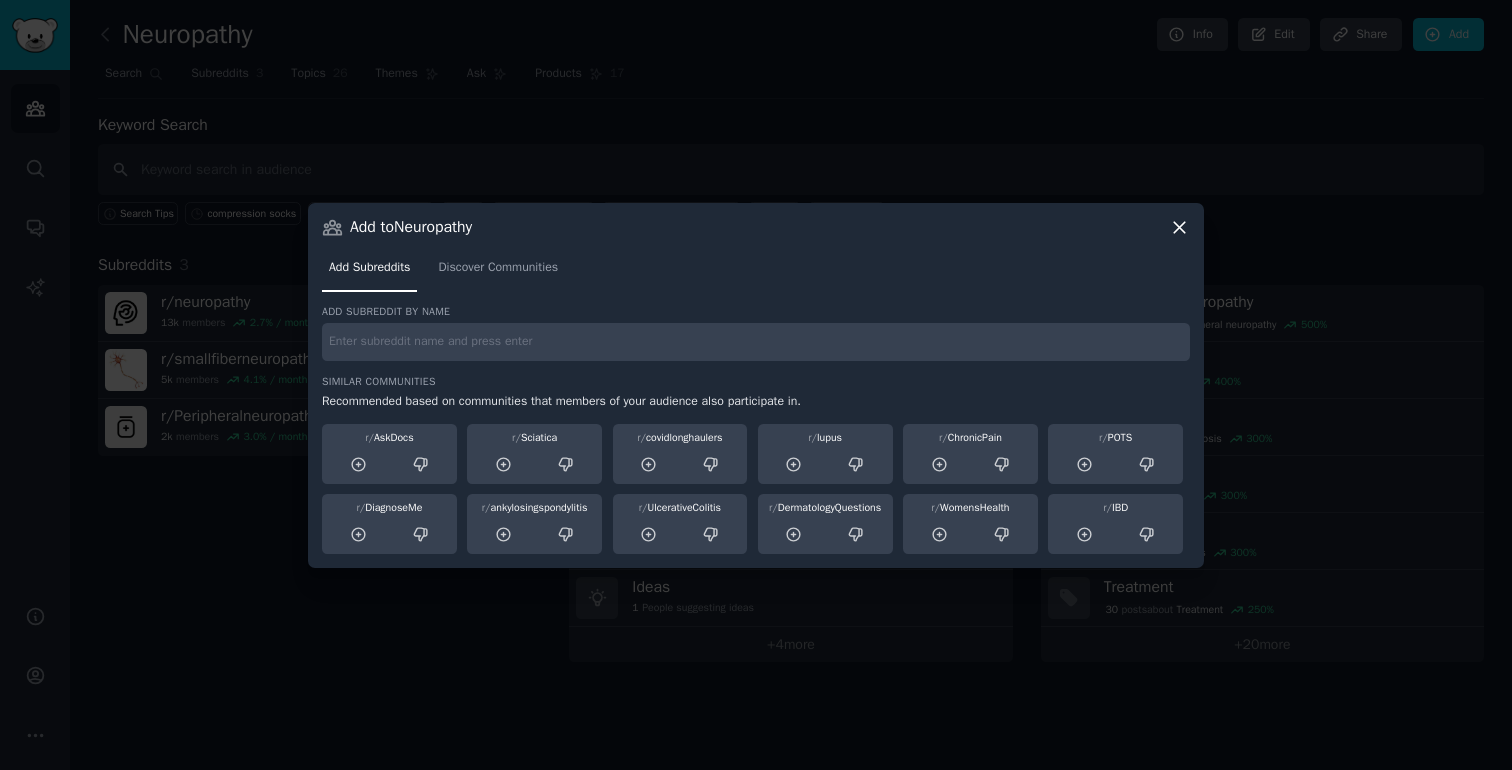 click at bounding box center (756, 342) 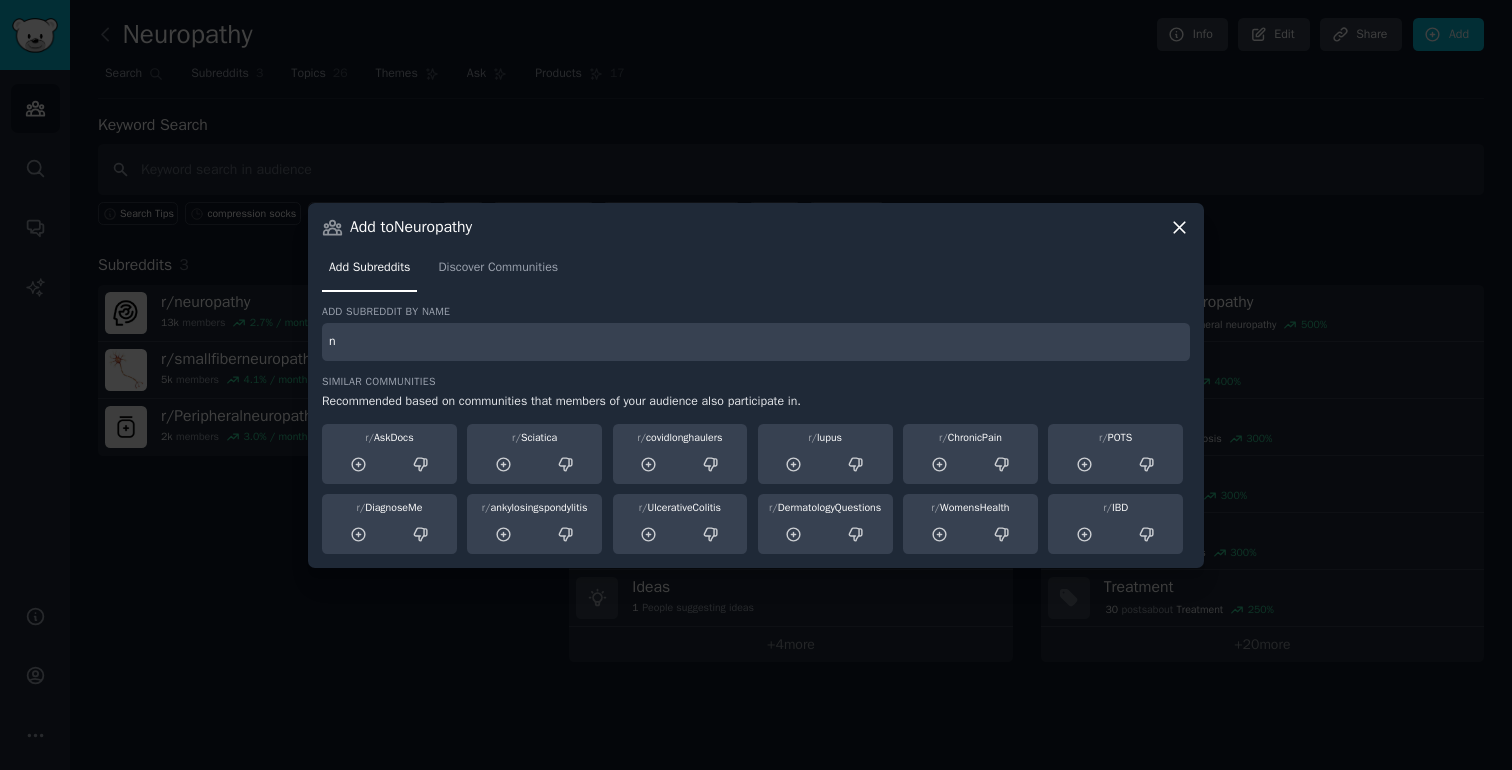 type 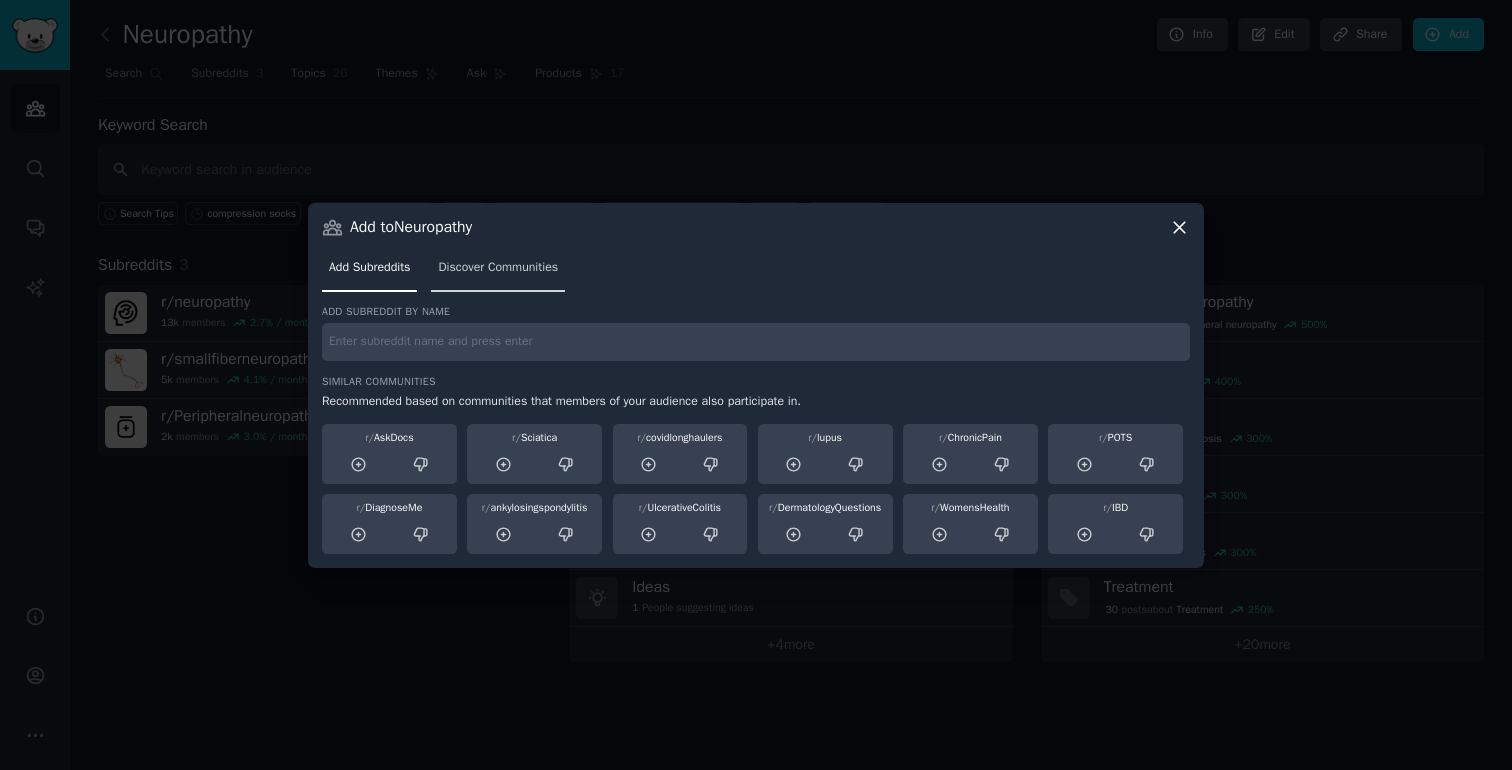 click on "Discover Communities" at bounding box center [498, 268] 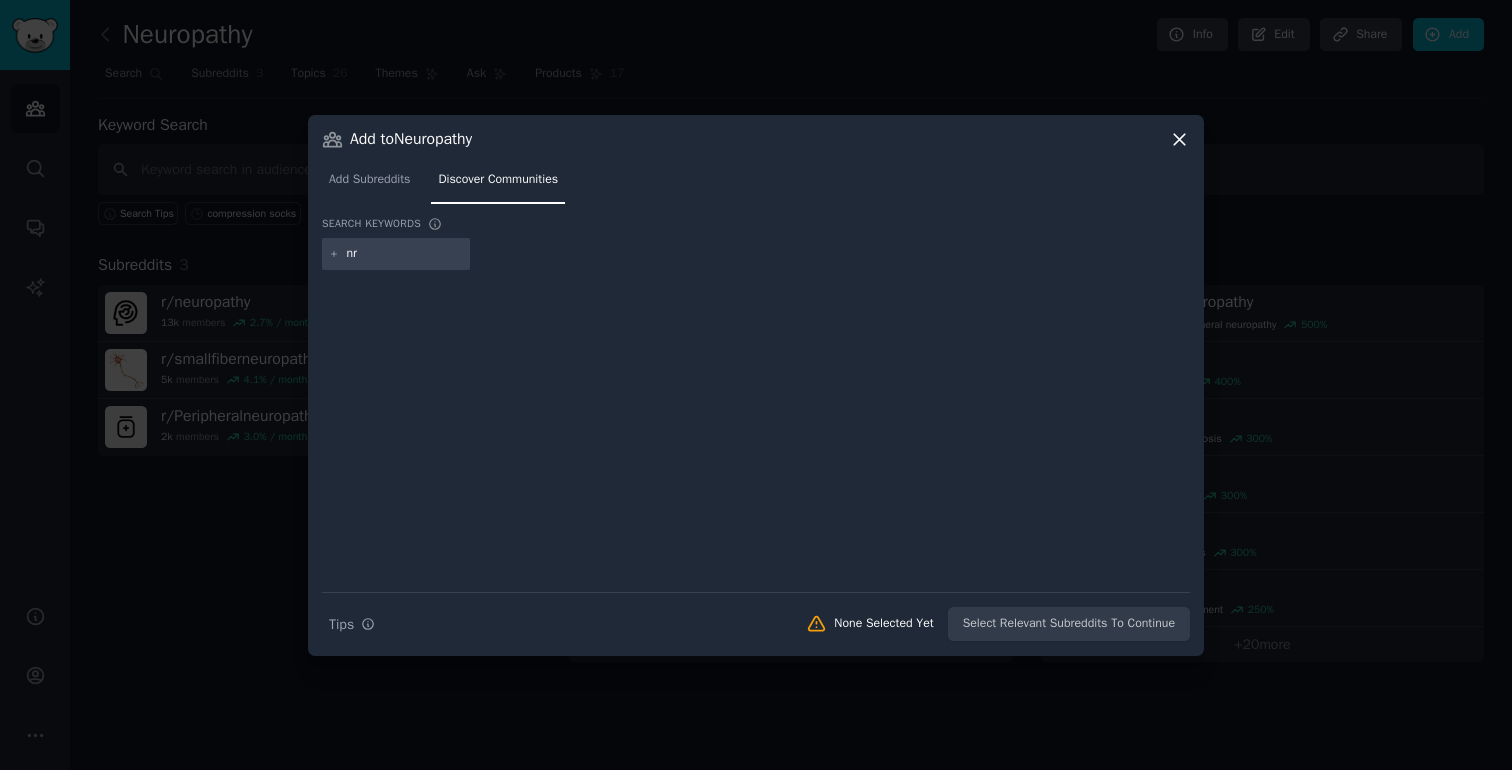 type on "n" 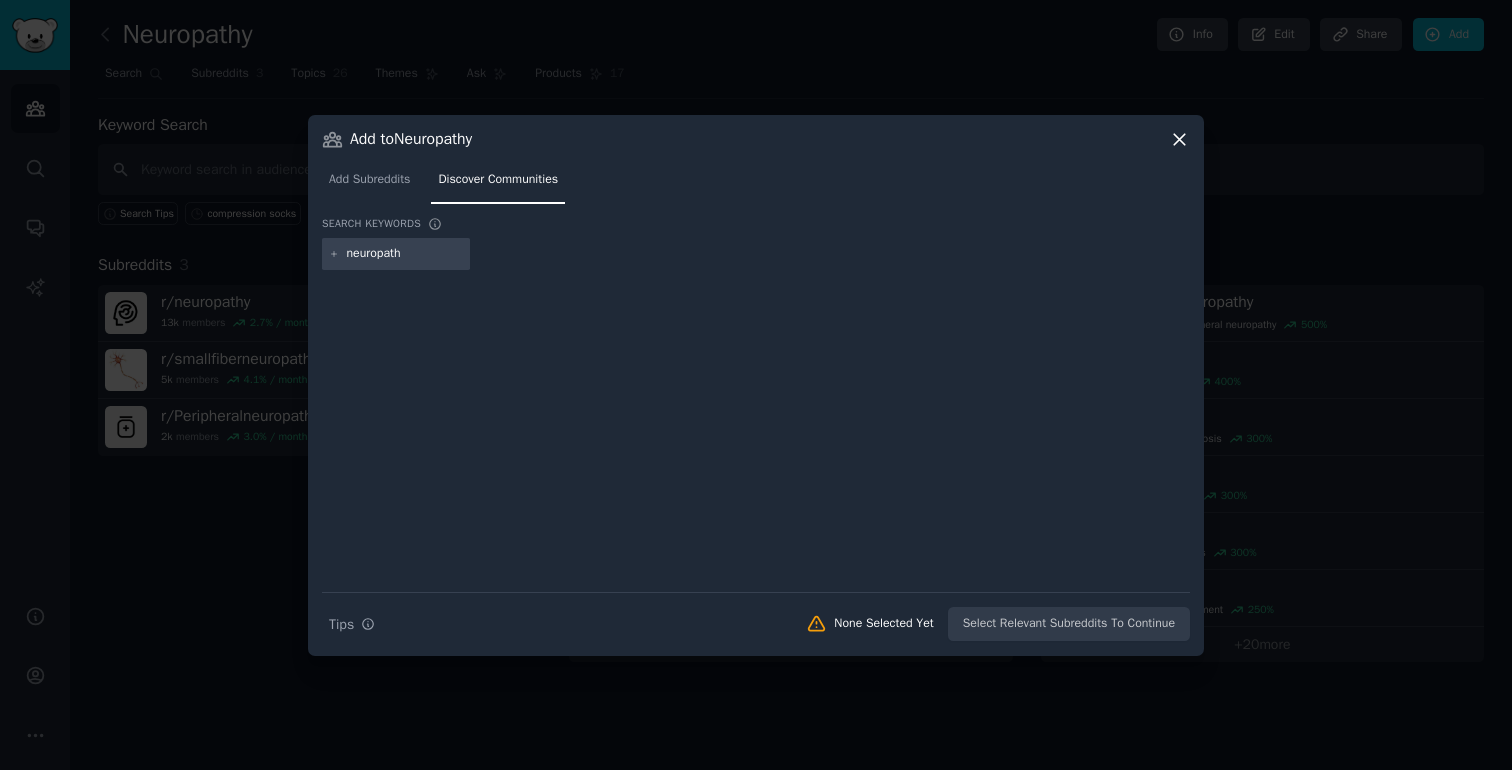 type on "neuropathy" 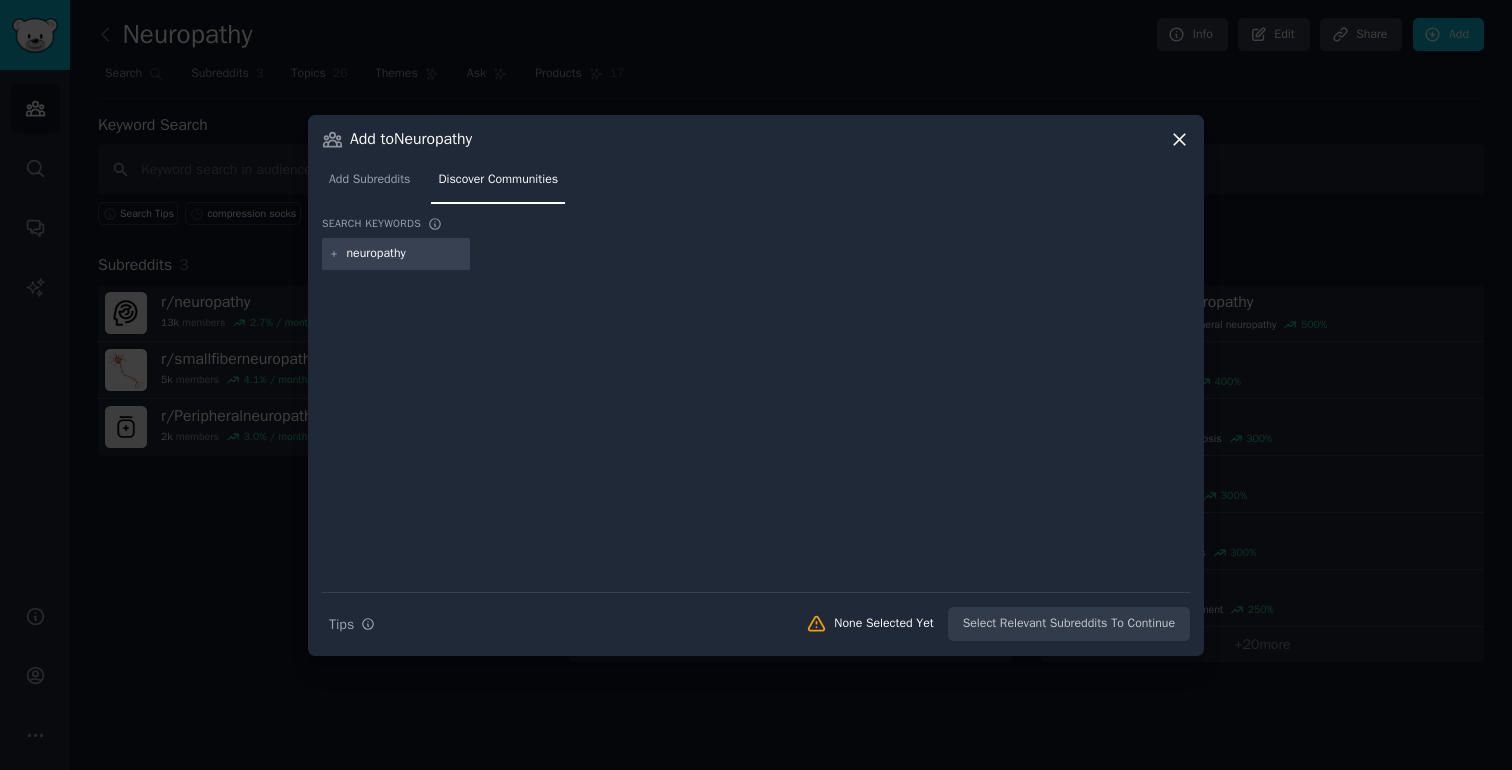 type 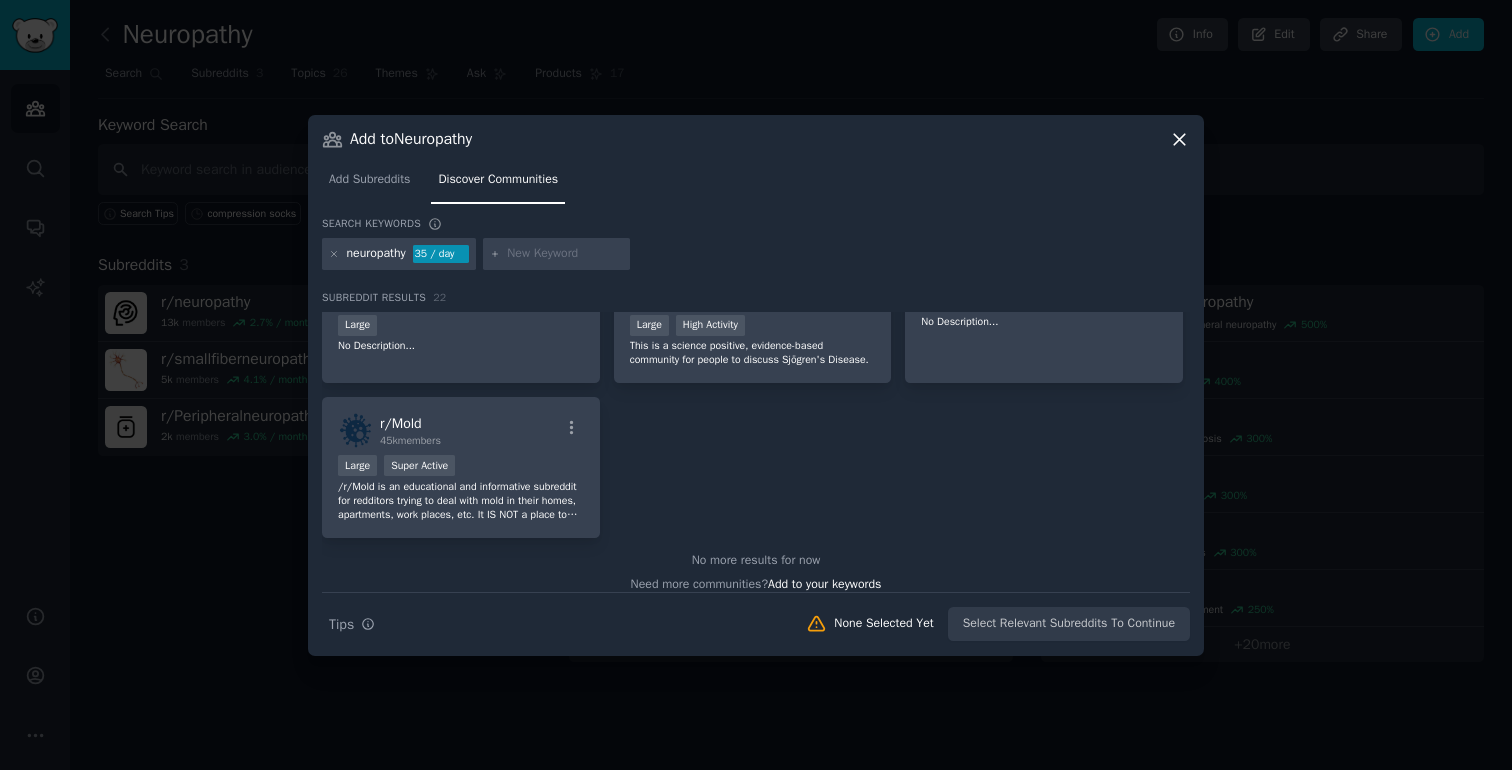 scroll, scrollTop: 1012, scrollLeft: 0, axis: vertical 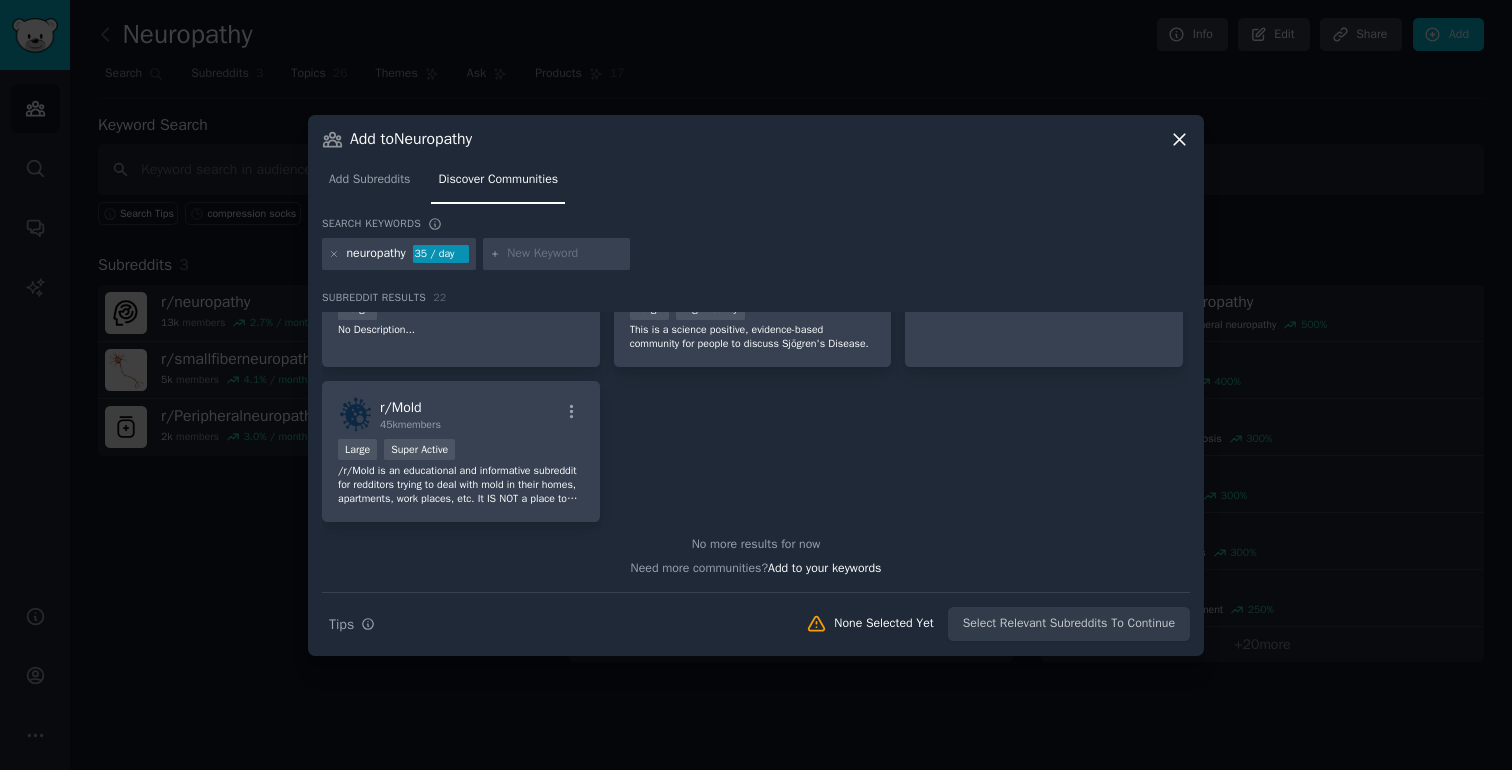 click 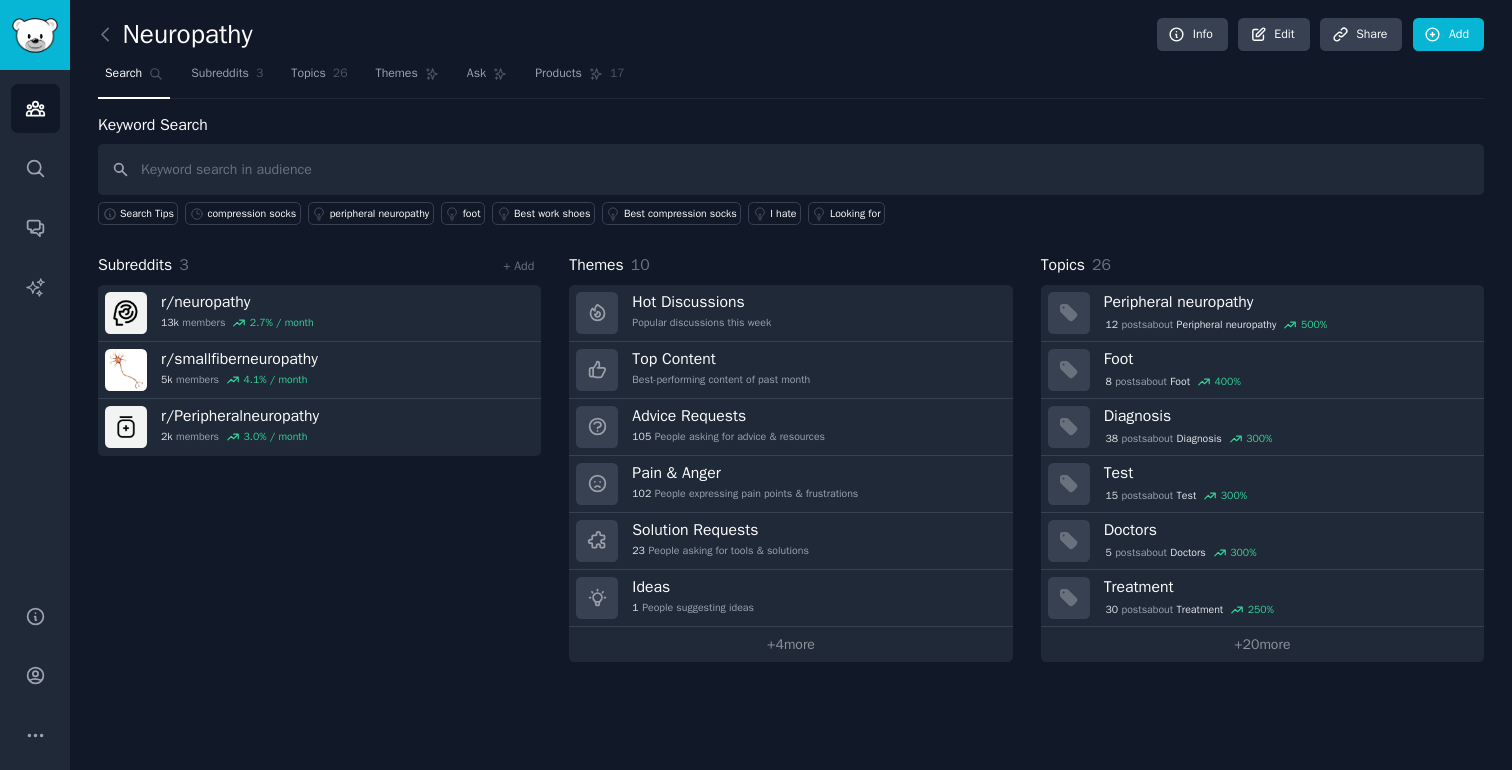 click on "Subreddits 3 + Add r/ neuropathy 13k  members 2.7 % / month r/ smallfiberneuropathy 5k  members 4.1 % / month r/ Peripheralneuropathy 2k  members 3.0 % / month" at bounding box center [319, 457] 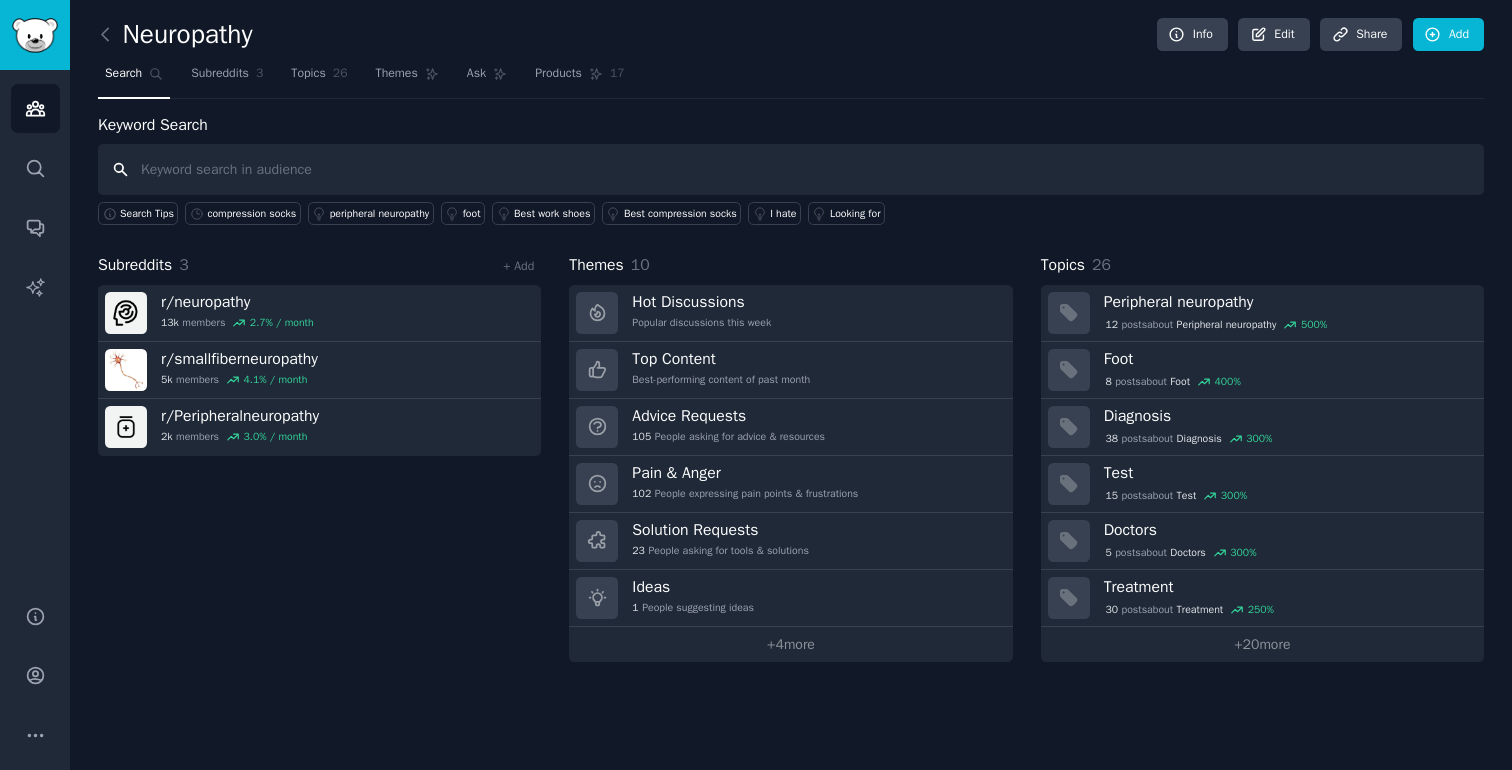 click at bounding box center (791, 169) 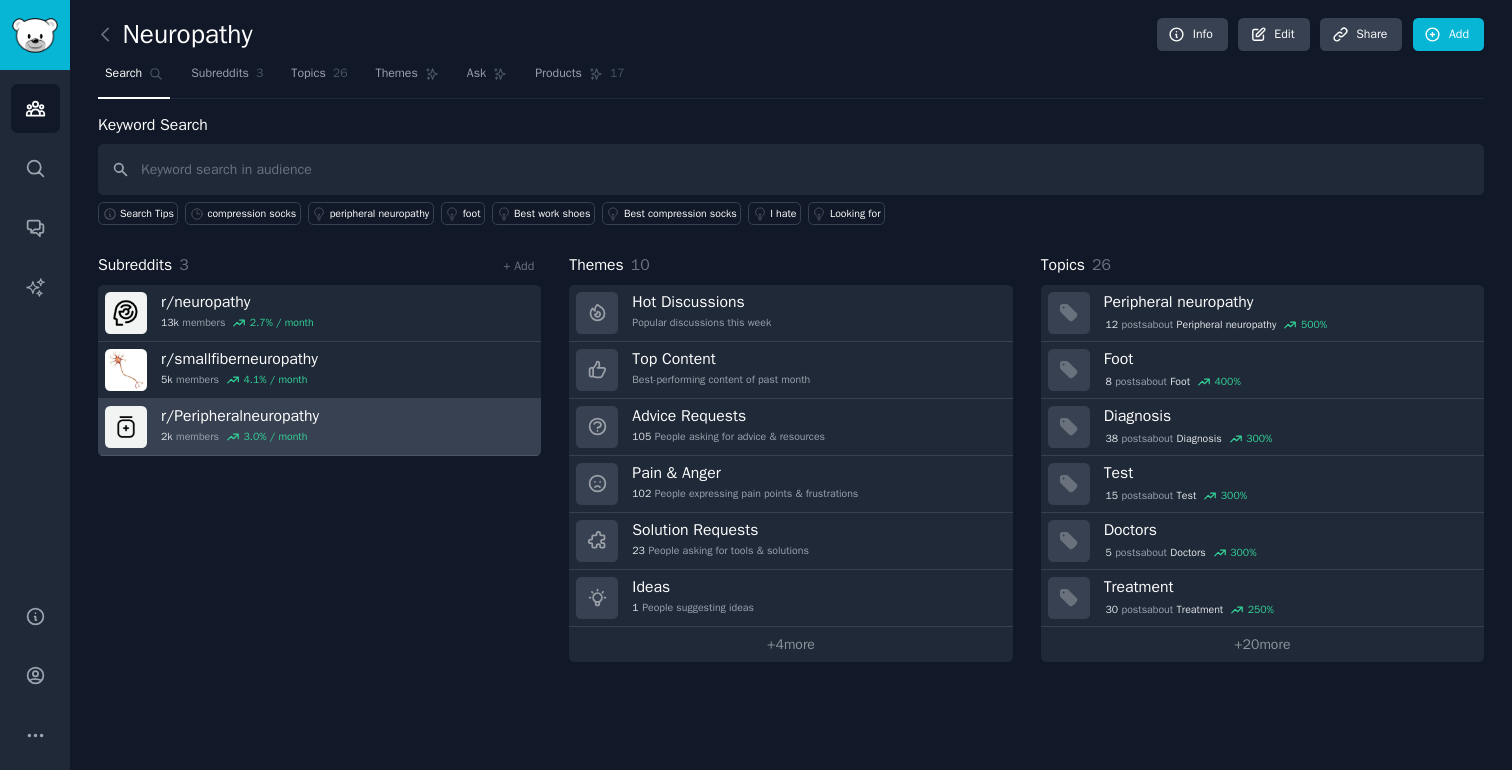 drag, startPoint x: 347, startPoint y: 554, endPoint x: 425, endPoint y: 433, distance: 143.9618 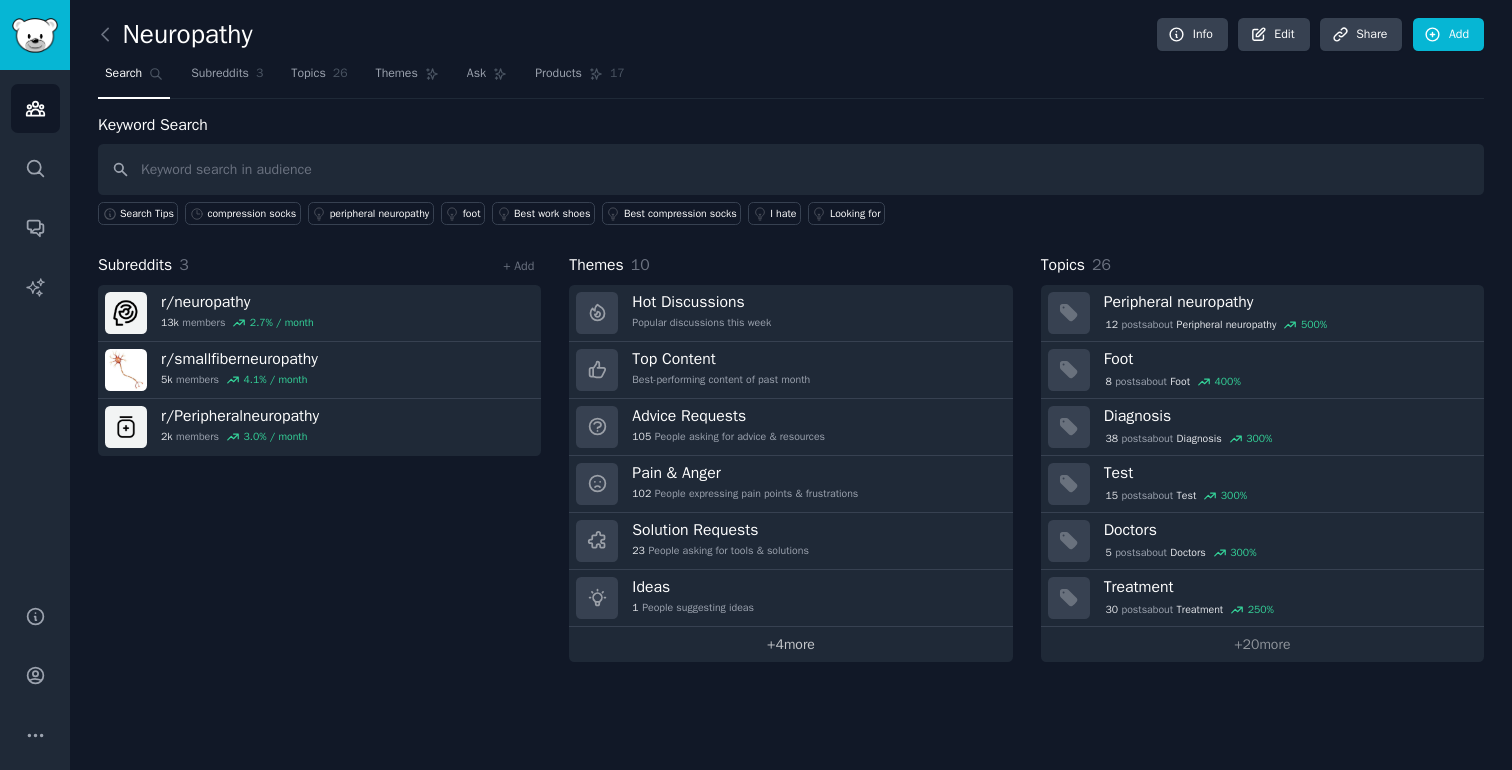click on "+  4  more" at bounding box center [790, 644] 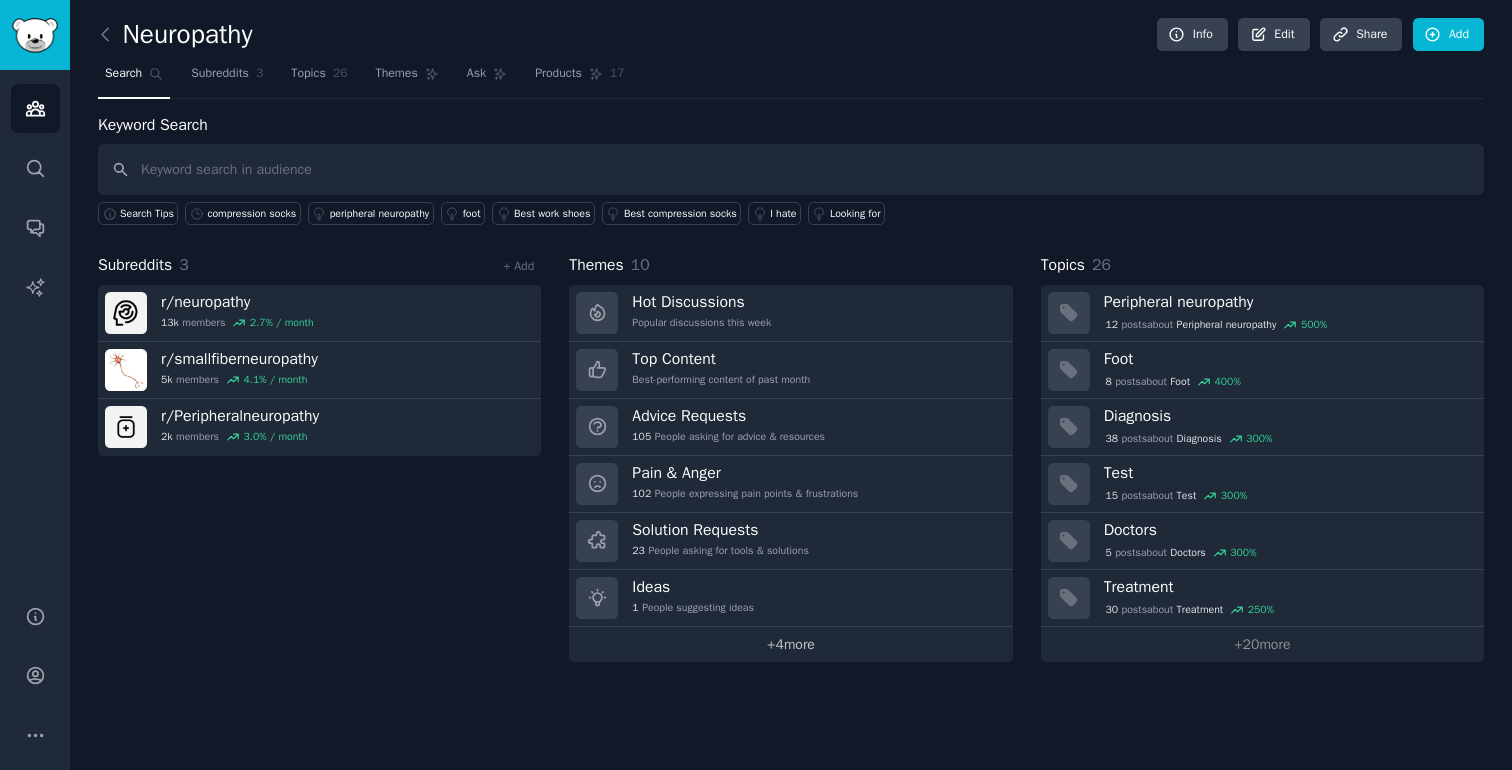 click on "+  4  more" at bounding box center [790, 644] 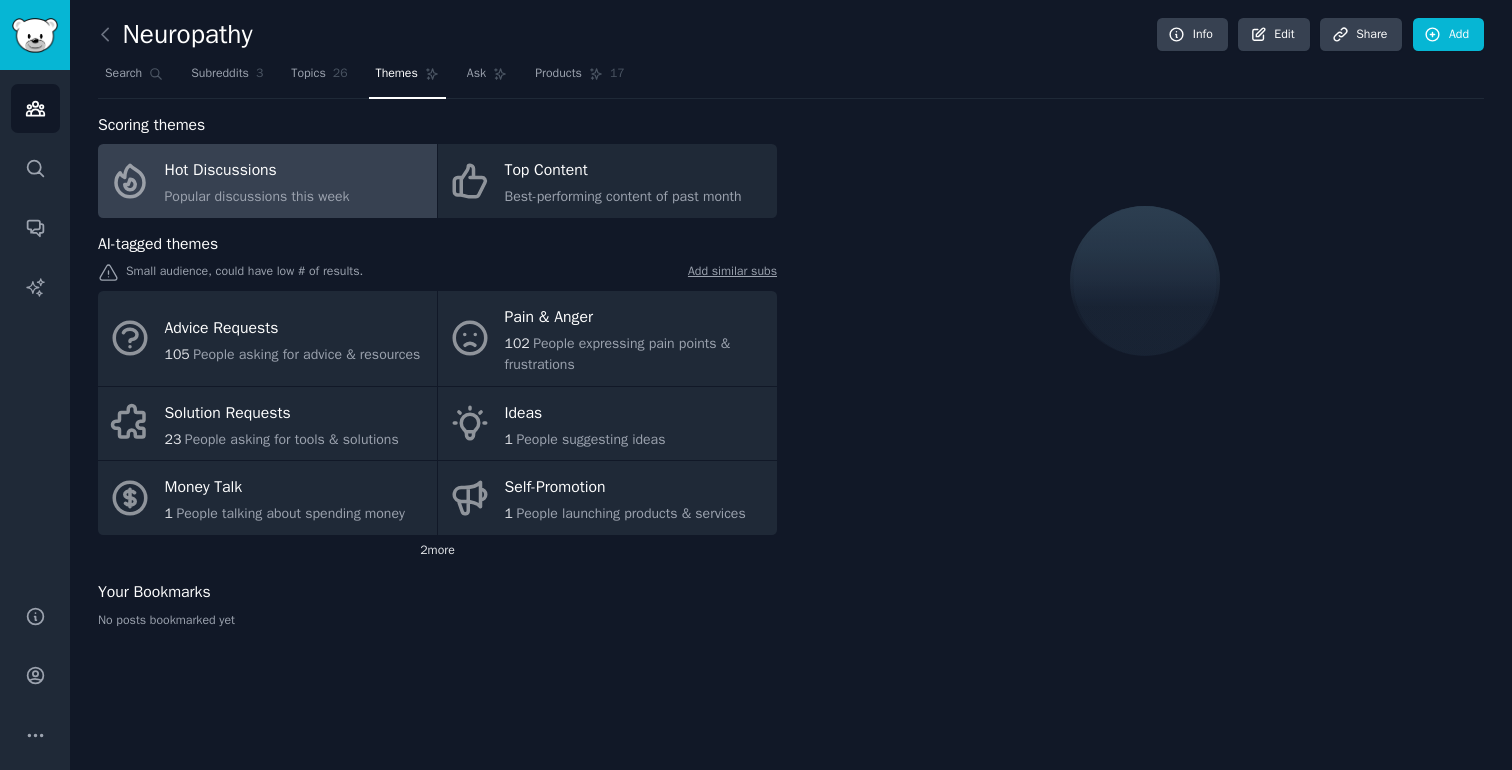 click on "2  more" at bounding box center (437, 551) 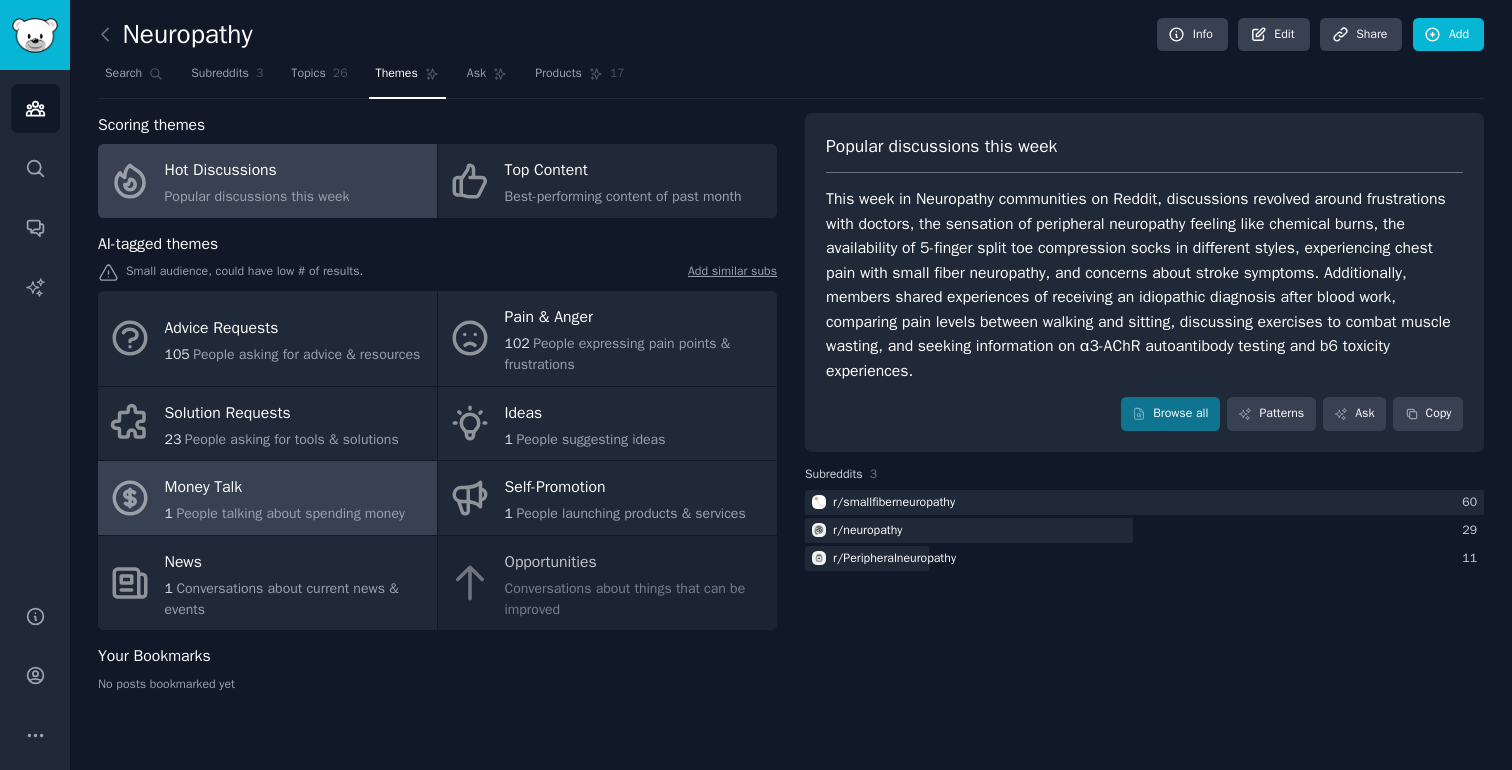 click on "Money Talk" at bounding box center (285, 488) 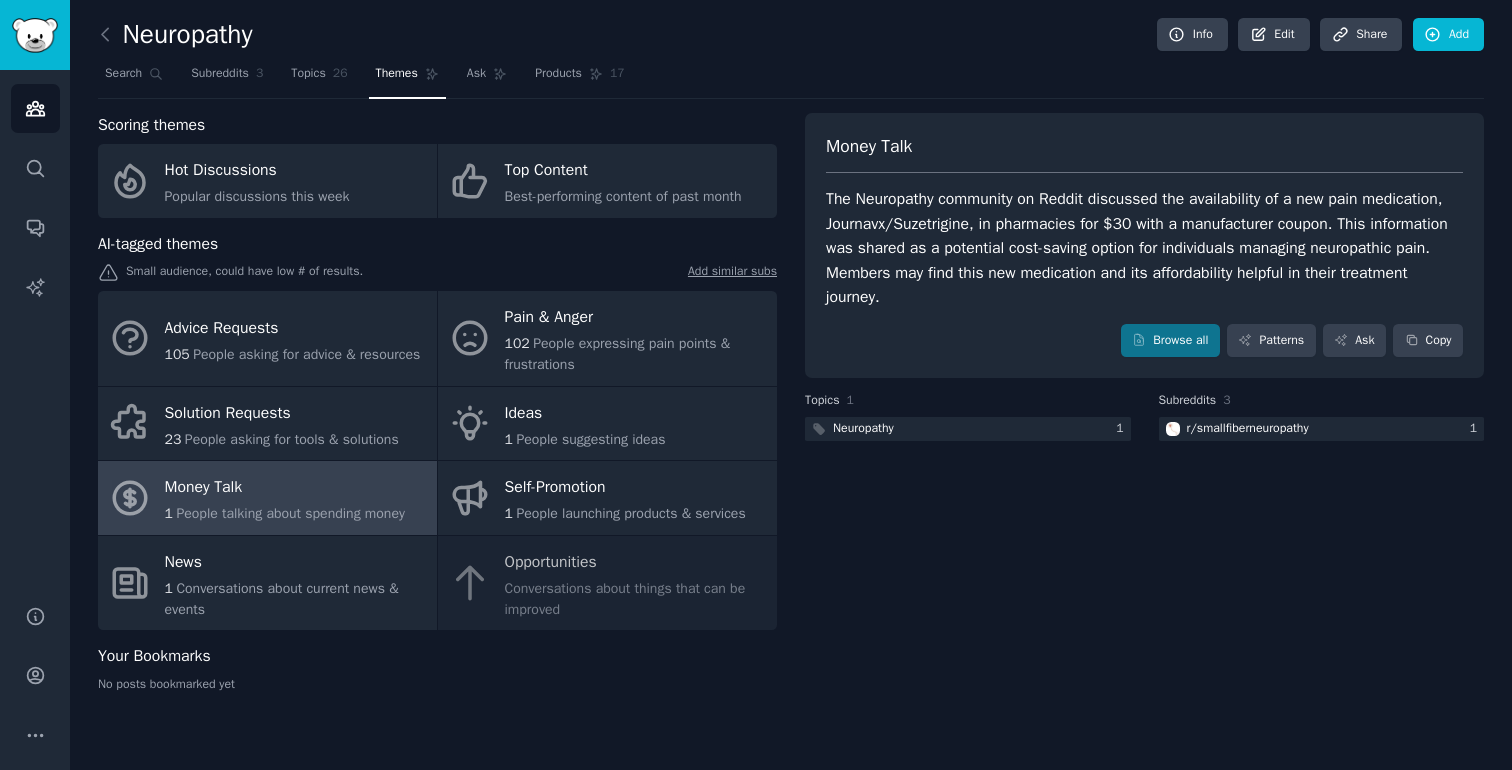 click on "The Neuropathy community on Reddit discussed the availability of a new pain medication, Journavx/Suzetrigine, in pharmacies for $30 with a manufacturer coupon. This information was shared as a potential cost-saving option for individuals managing neuropathic pain. Members may find this new medication and its affordability helpful in their treatment journey." at bounding box center (1144, 248) 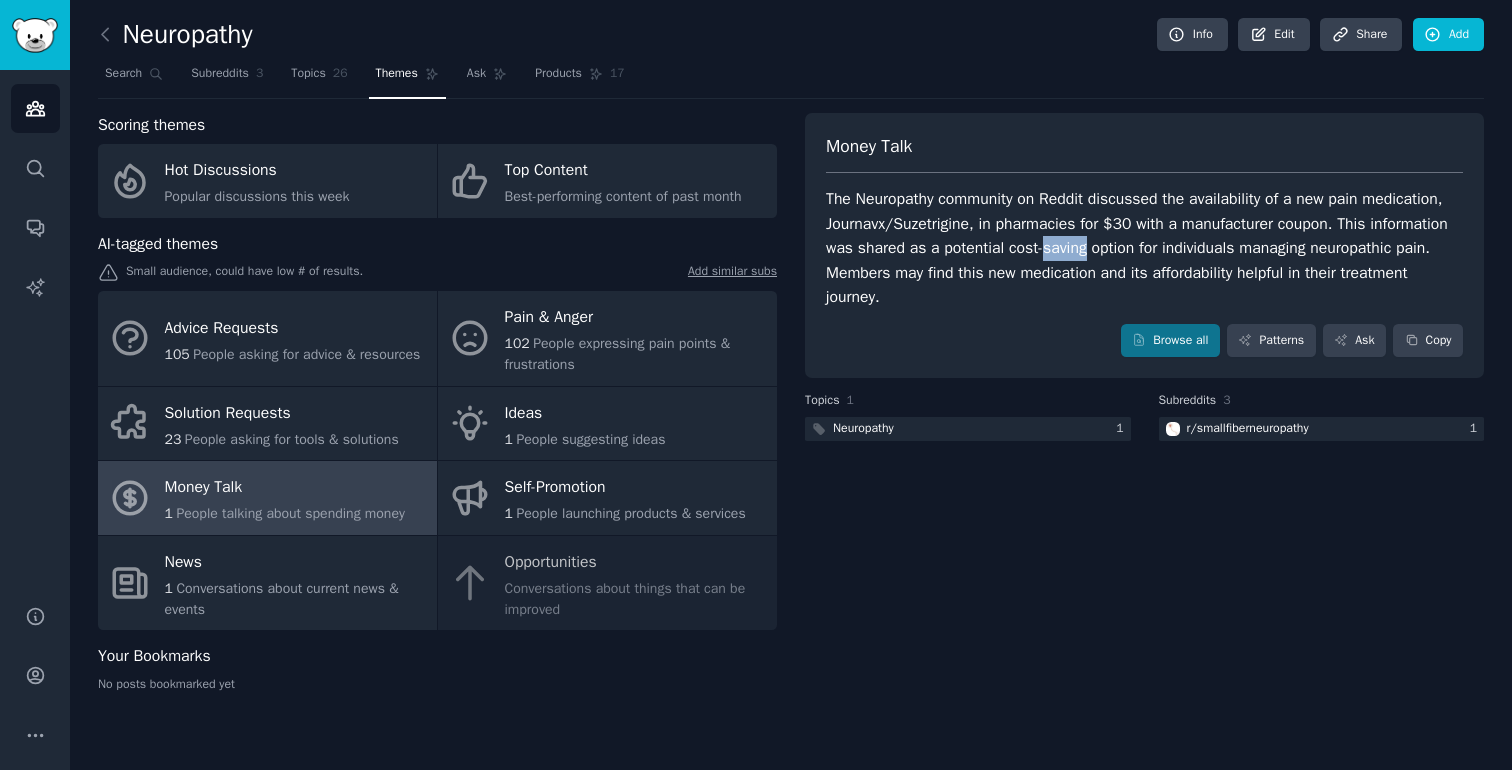 click on "The Neuropathy community on Reddit discussed the availability of a new pain medication, Journavx/Suzetrigine, in pharmacies for $30 with a manufacturer coupon. This information was shared as a potential cost-saving option for individuals managing neuropathic pain. Members may find this new medication and its affordability helpful in their treatment journey." at bounding box center [1144, 248] 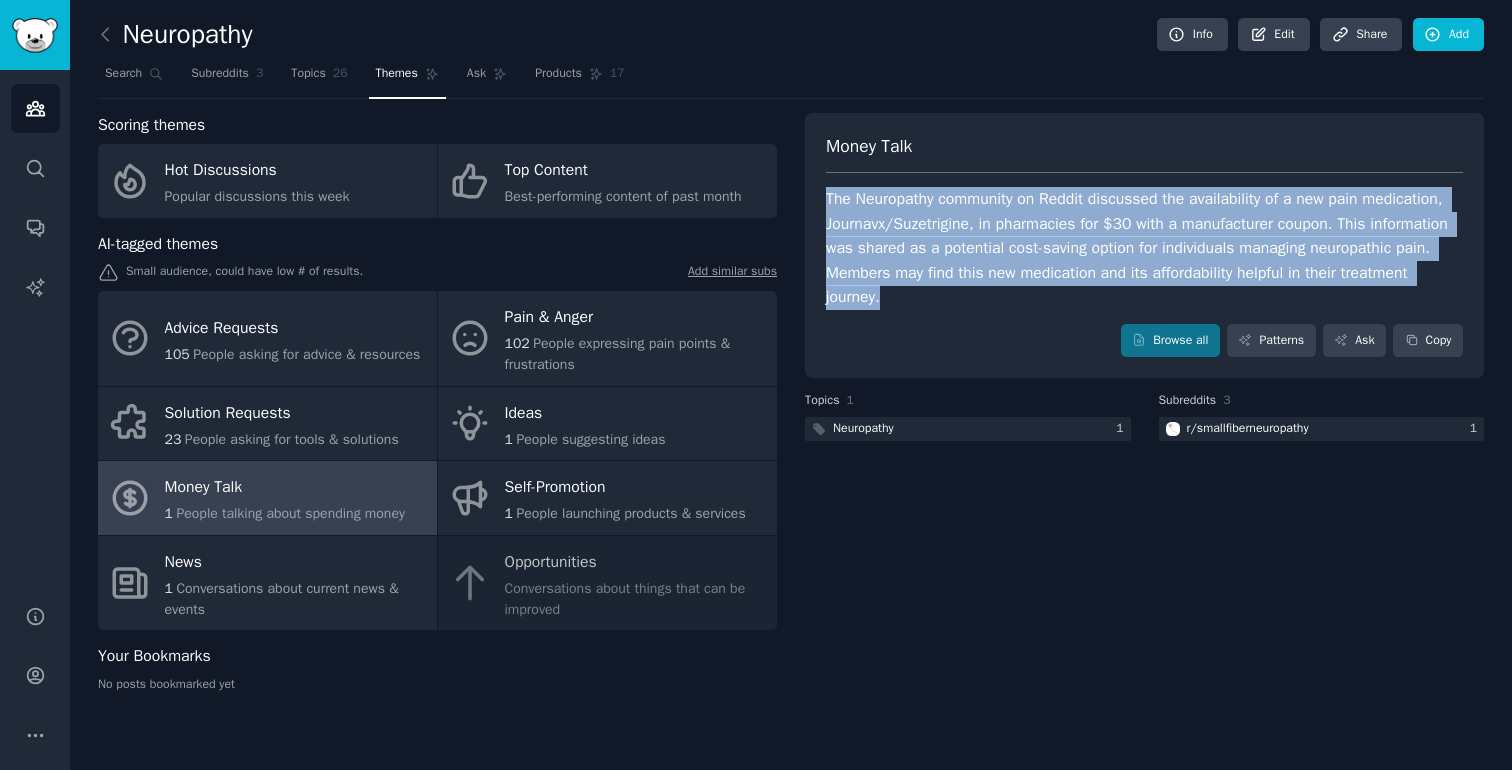 drag, startPoint x: 1168, startPoint y: 246, endPoint x: 1179, endPoint y: 236, distance: 14.866069 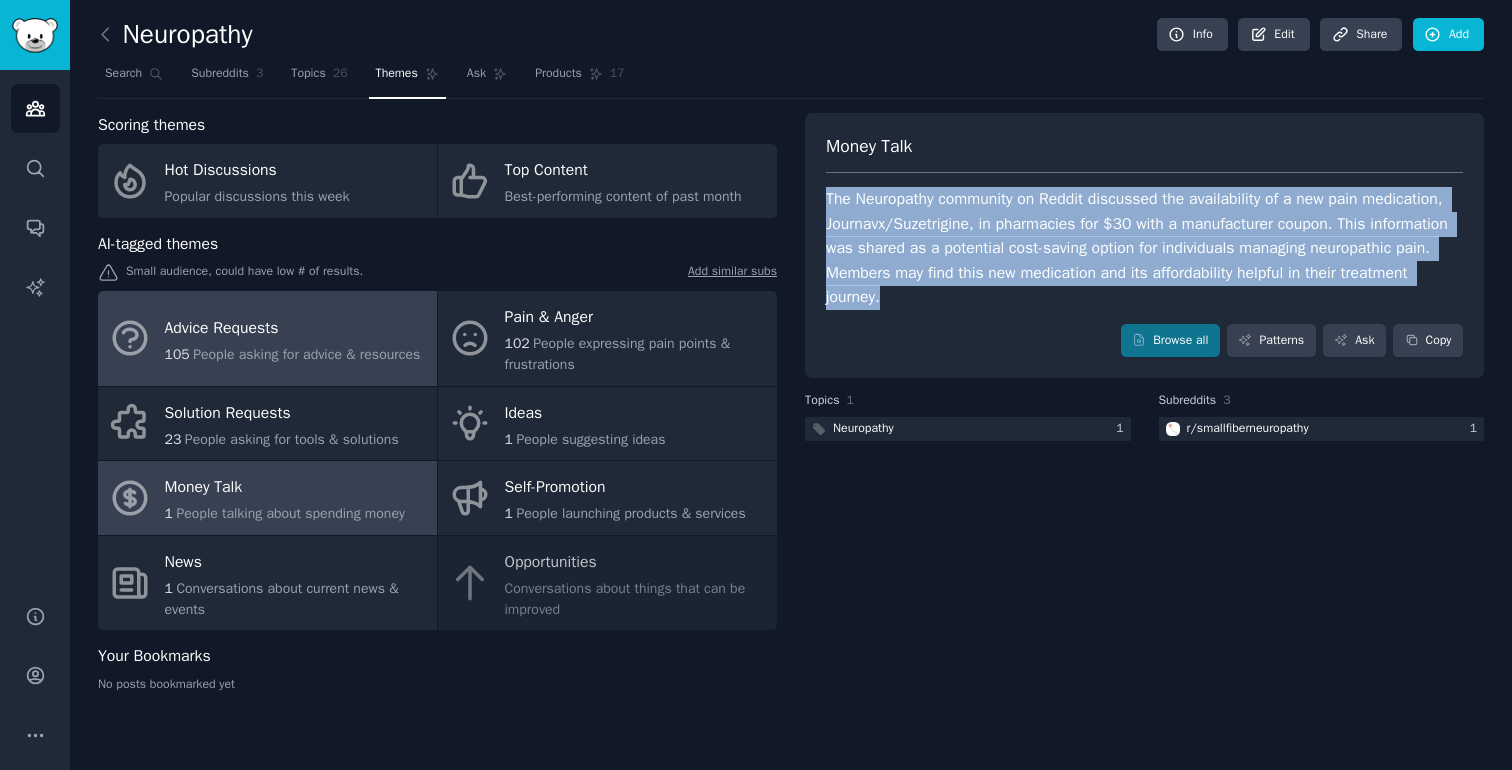 click on "105 People asking for advice & resources" at bounding box center [293, 354] 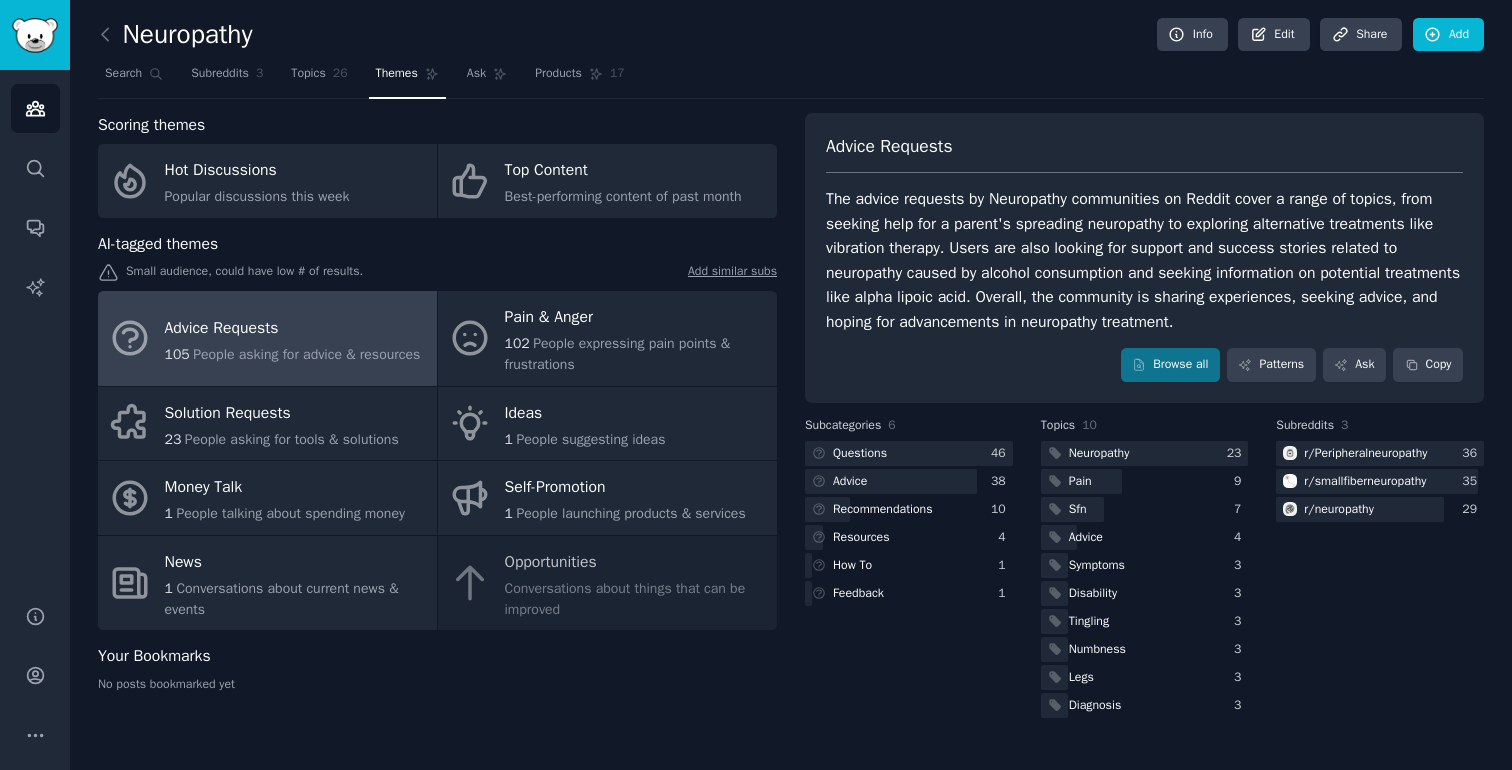 click on "The advice requests by Neuropathy communities on Reddit cover a range of topics, from seeking help for a parent's spreading neuropathy to exploring alternative treatments like vibration therapy. Users are also looking for support and success stories related to neuropathy caused by alcohol consumption and seeking information on potential treatments like alpha lipoic acid. Overall, the community is sharing experiences, seeking advice, and hoping for advancements in neuropathy treatment." at bounding box center (1144, 260) 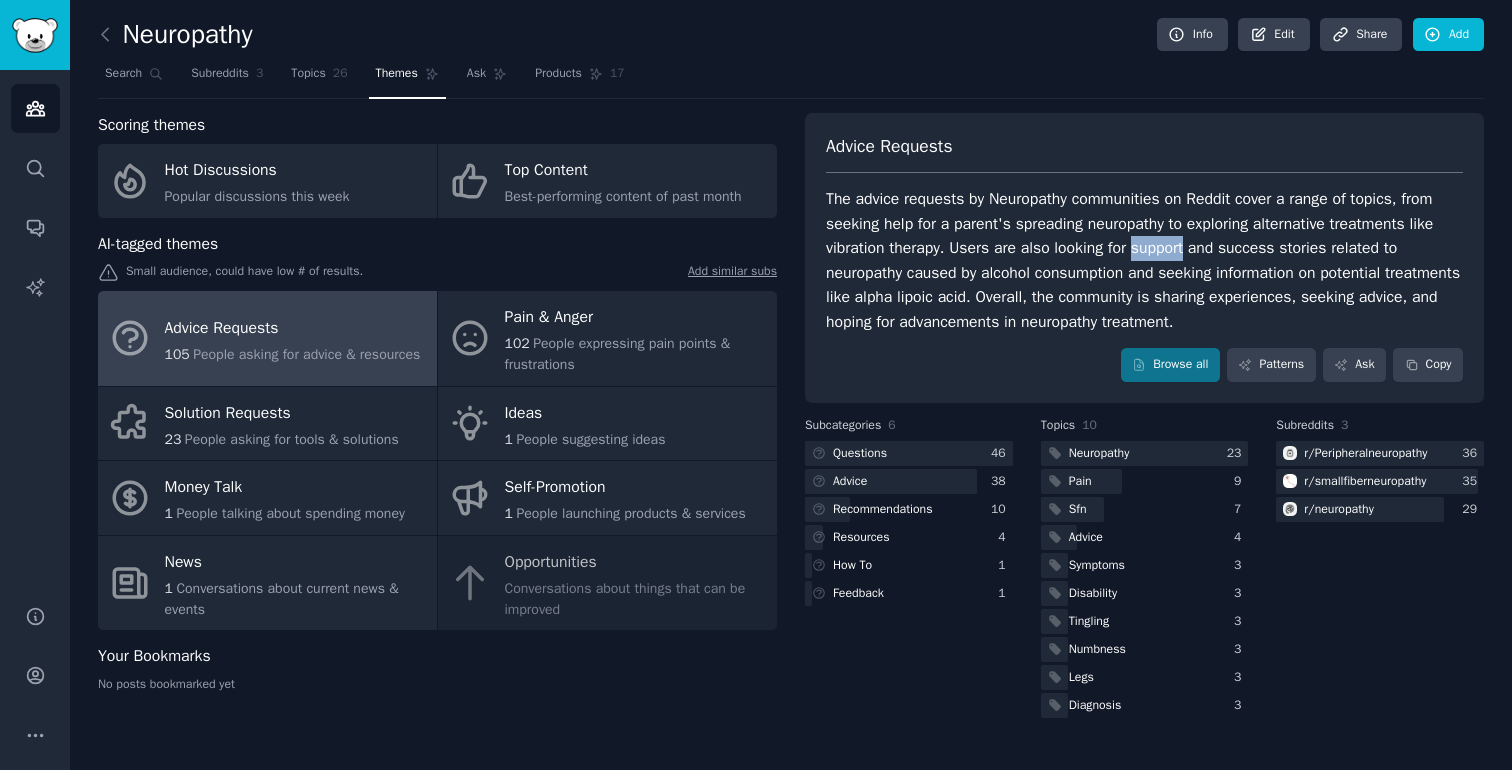 click on "The advice requests by Neuropathy communities on Reddit cover a range of topics, from seeking help for a parent's spreading neuropathy to exploring alternative treatments like vibration therapy. Users are also looking for support and success stories related to neuropathy caused by alcohol consumption and seeking information on potential treatments like alpha lipoic acid. Overall, the community is sharing experiences, seeking advice, and hoping for advancements in neuropathy treatment." at bounding box center [1144, 260] 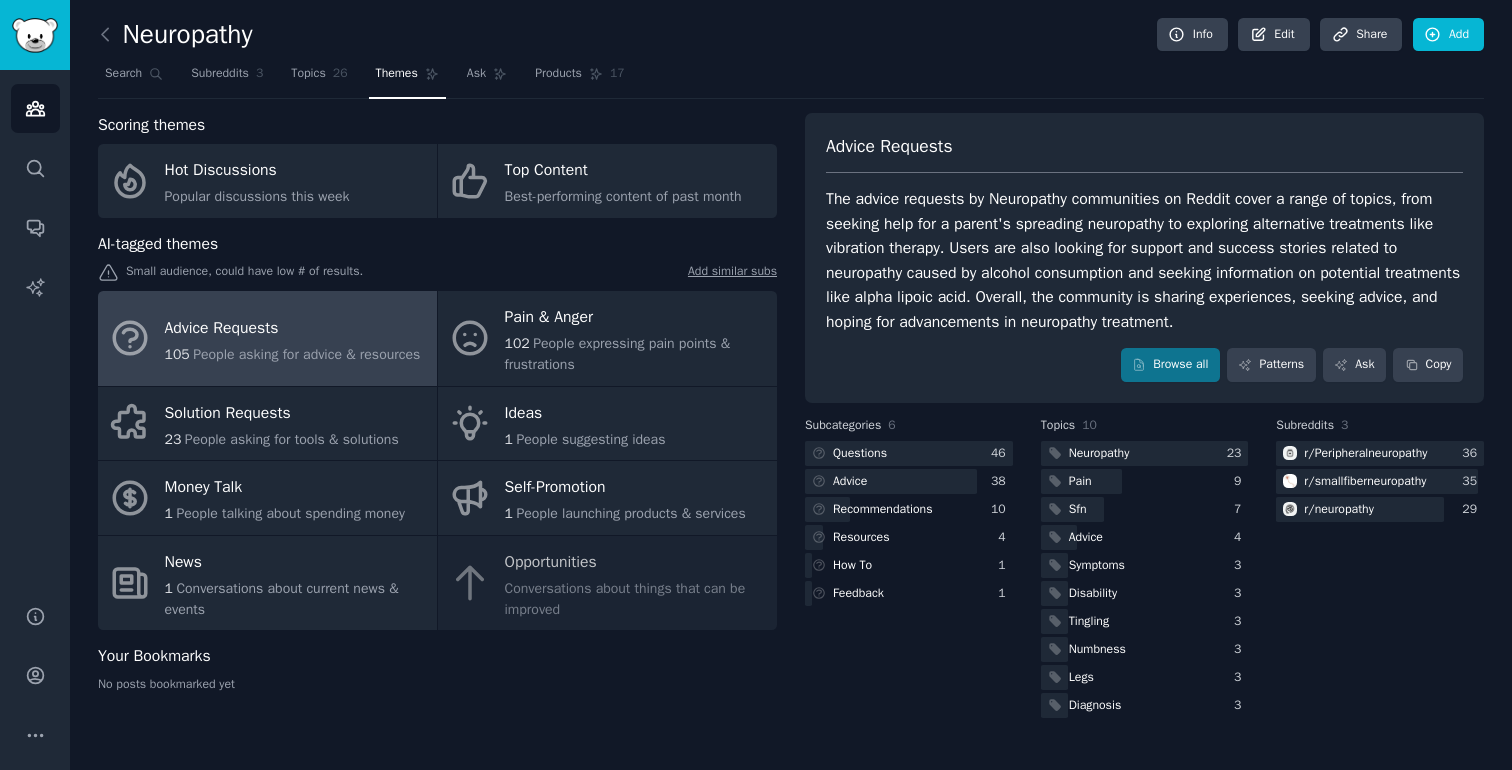 click on "The advice requests by Neuropathy communities on Reddit cover a range of topics, from seeking help for a parent's spreading neuropathy to exploring alternative treatments like vibration therapy. Users are also looking for support and success stories related to neuropathy caused by alcohol consumption and seeking information on potential treatments like alpha lipoic acid. Overall, the community is sharing experiences, seeking advice, and hoping for advancements in neuropathy treatment." at bounding box center [1144, 260] 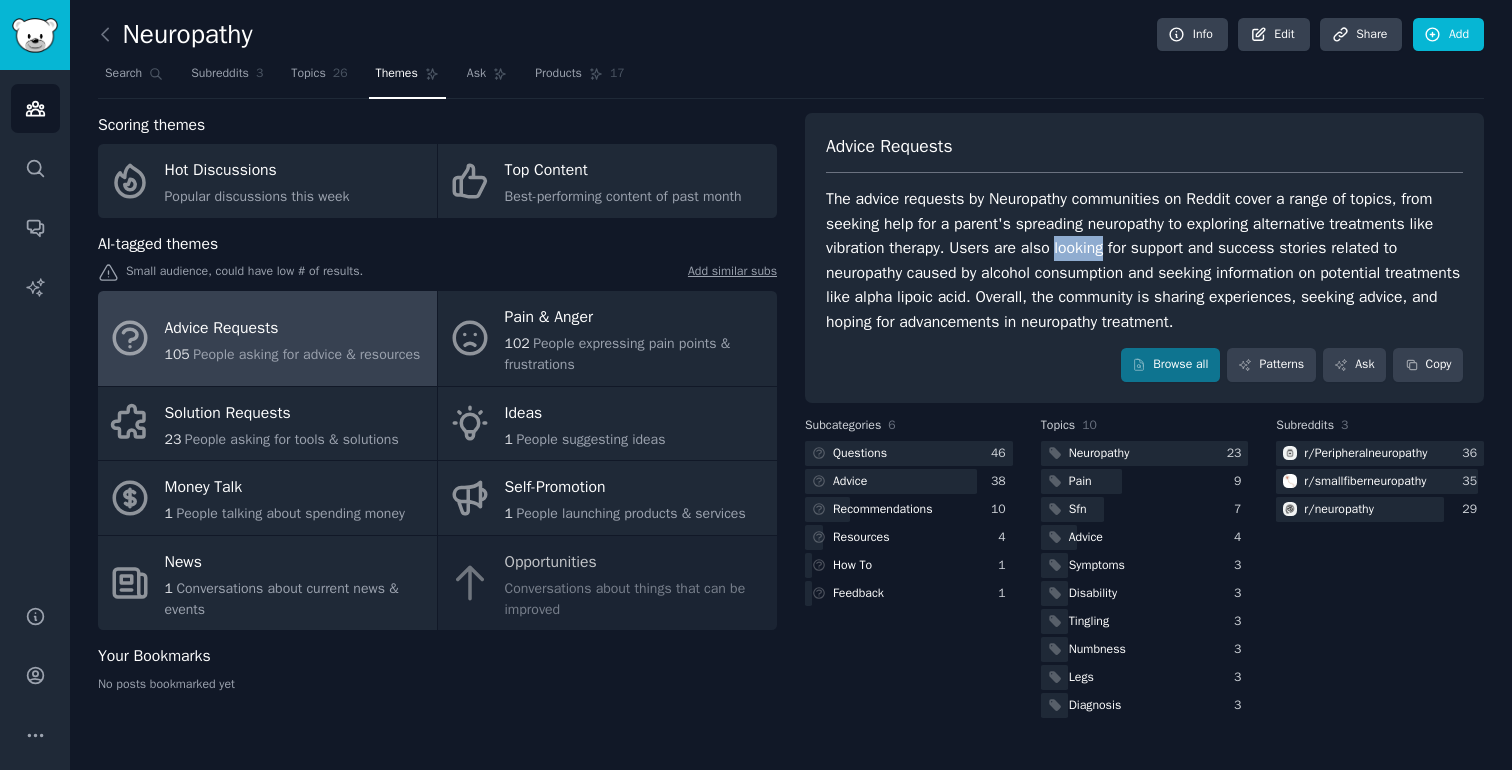 click on "The advice requests by Neuropathy communities on Reddit cover a range of topics, from seeking help for a parent's spreading neuropathy to exploring alternative treatments like vibration therapy. Users are also looking for support and success stories related to neuropathy caused by alcohol consumption and seeking information on potential treatments like alpha lipoic acid. Overall, the community is sharing experiences, seeking advice, and hoping for advancements in neuropathy treatment." at bounding box center (1144, 260) 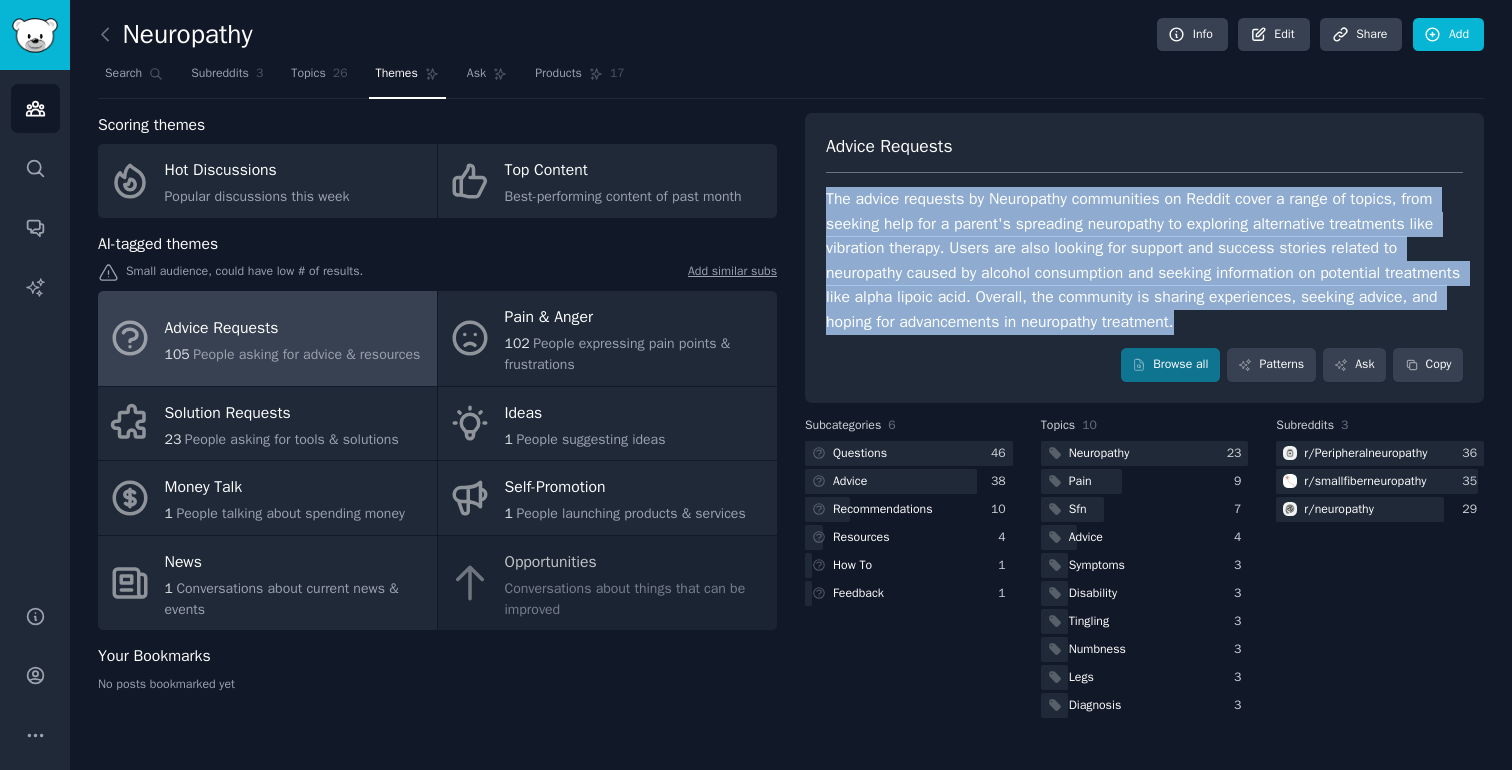 click on "The advice requests by Neuropathy communities on Reddit cover a range of topics, from seeking help for a parent's spreading neuropathy to exploring alternative treatments like vibration therapy. Users are also looking for support and success stories related to neuropathy caused by alcohol consumption and seeking information on potential treatments like alpha lipoic acid. Overall, the community is sharing experiences, seeking advice, and hoping for advancements in neuropathy treatment." at bounding box center (1144, 260) 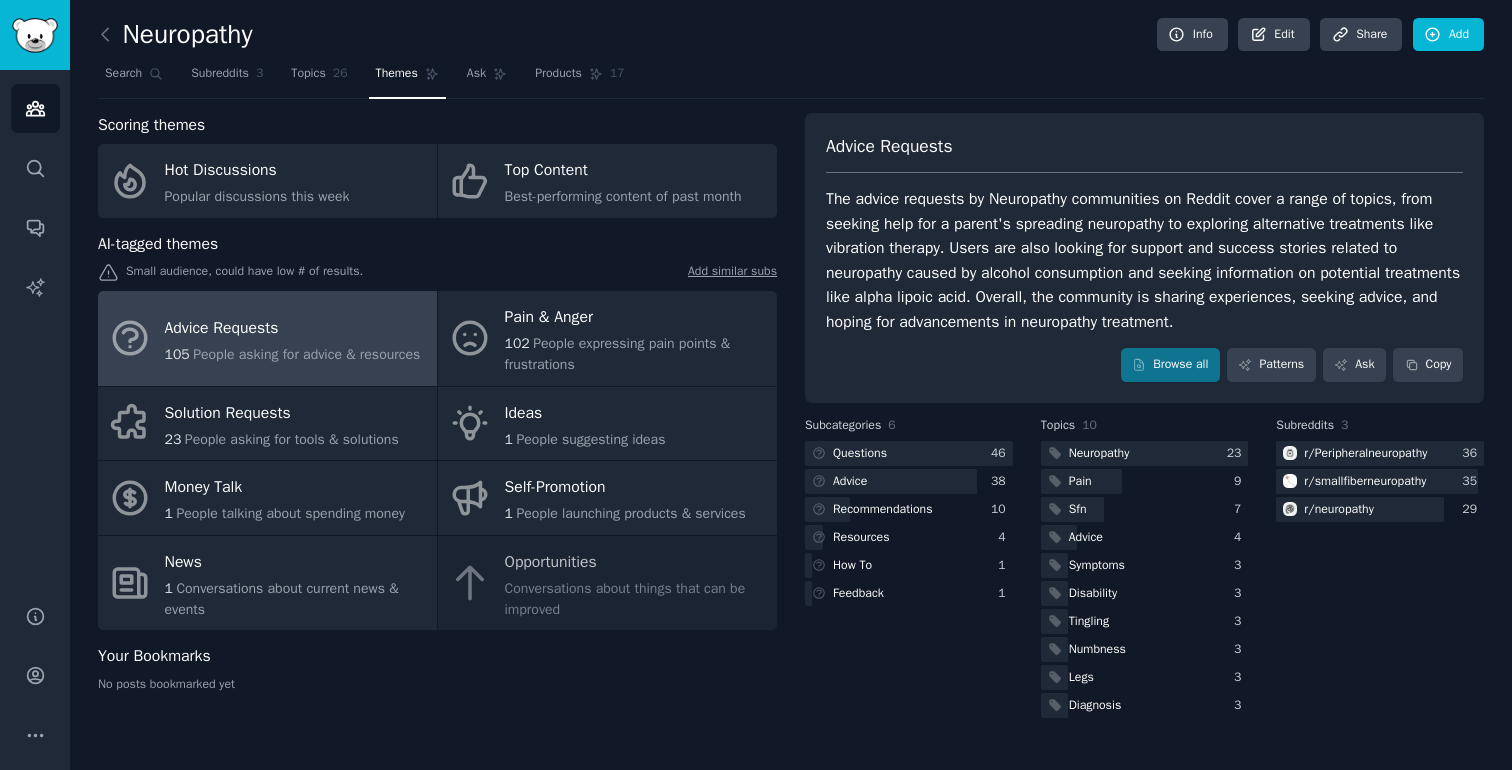 click on "Advice Requests The advice requests by Neuropathy communities on Reddit cover a range of topics, from seeking help for a parent's spreading neuropathy to exploring alternative treatments like vibration therapy. Users are also looking for support and success stories related to neuropathy caused by alcohol consumption and seeking information on potential treatments like alpha lipoic acid. Overall, the community is sharing experiences, seeking advice, and hoping for advancements in neuropathy treatment. Browse all Patterns Ask Copy" at bounding box center [1144, 258] 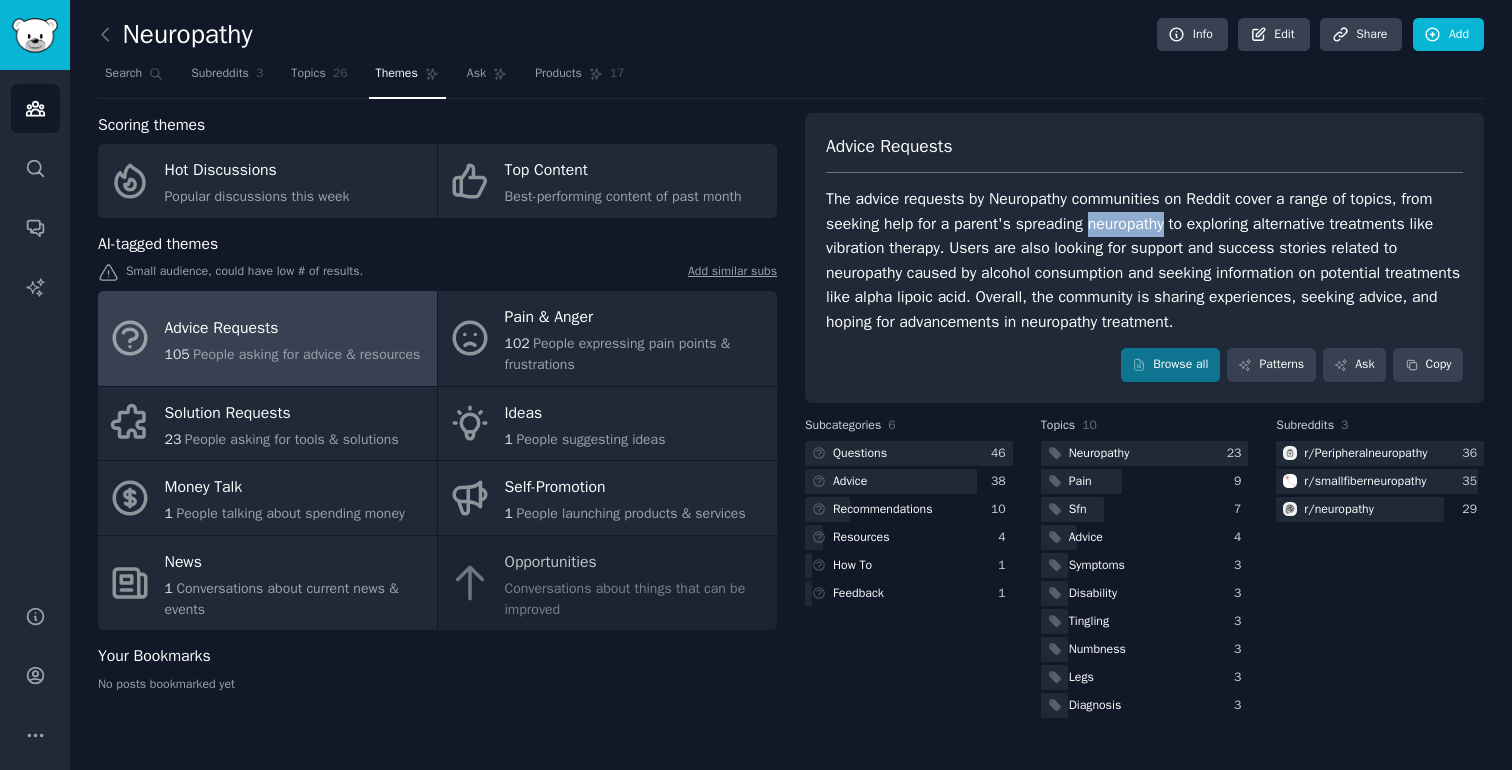 click on "The advice requests by Neuropathy communities on Reddit cover a range of topics, from seeking help for a parent's spreading neuropathy to exploring alternative treatments like vibration therapy. Users are also looking for support and success stories related to neuropathy caused by alcohol consumption and seeking information on potential treatments like alpha lipoic acid. Overall, the community is sharing experiences, seeking advice, and hoping for advancements in neuropathy treatment." at bounding box center (1144, 260) 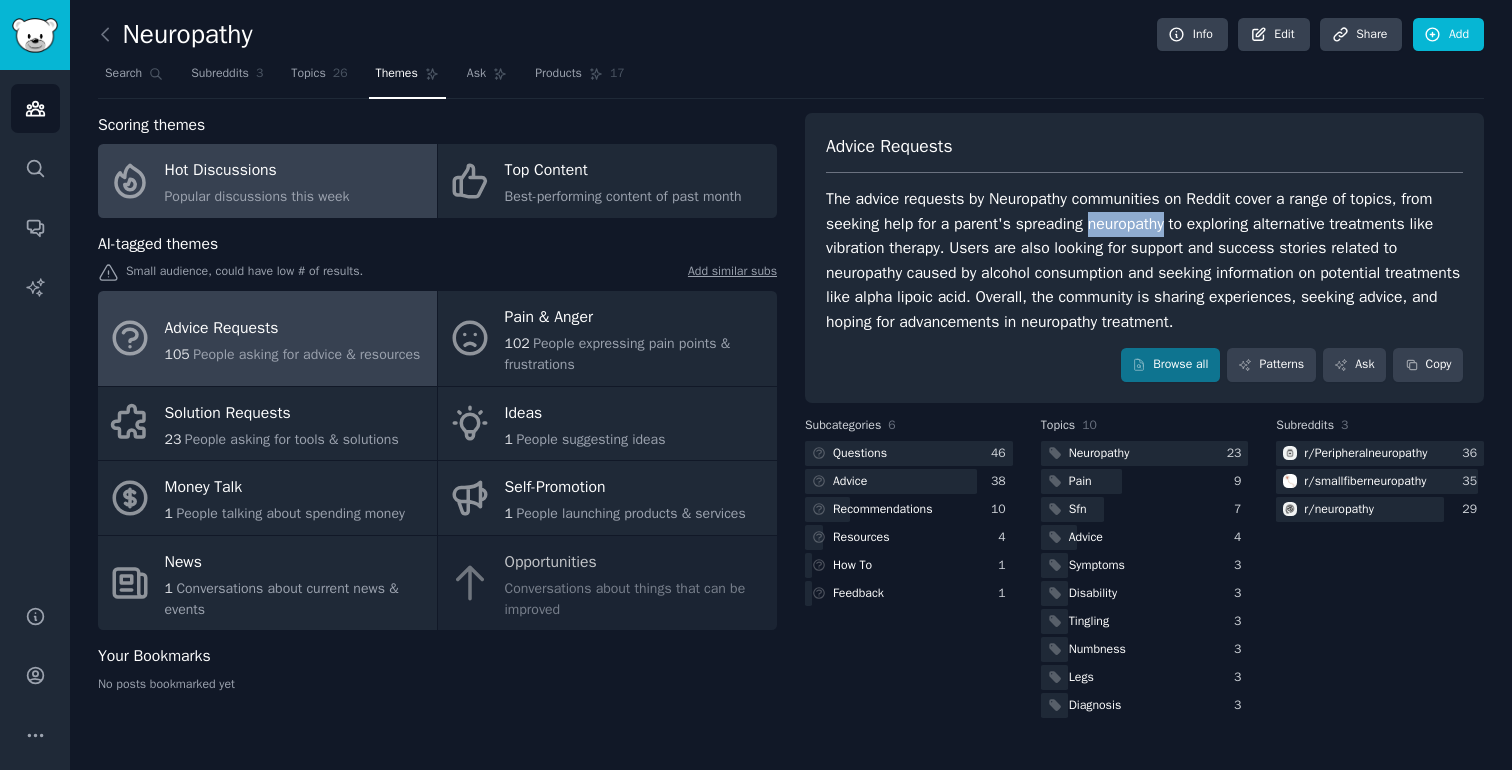 click on "Popular discussions this week" 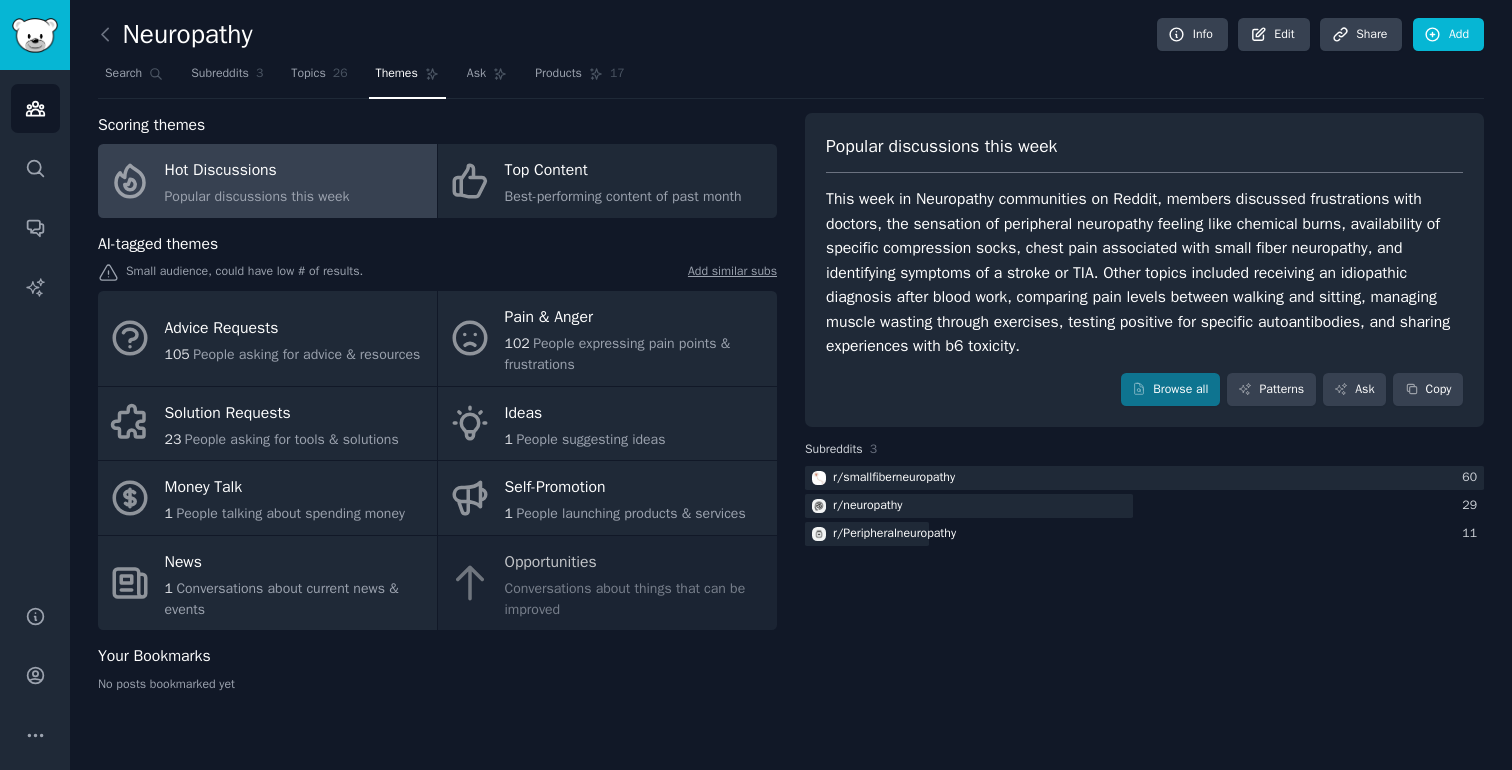 click on "This week in Neuropathy communities on Reddit, members discussed frustrations with doctors, the sensation of peripheral neuropathy feeling like chemical burns, availability of specific compression socks, chest pain associated with small fiber neuropathy, and identifying symptoms of a stroke or TIA. Other topics included receiving an idiopathic diagnosis after blood work, comparing pain levels between walking and sitting, managing muscle wasting through exercises, testing positive for specific autoantibodies, and sharing experiences with b6 toxicity." at bounding box center [1144, 273] 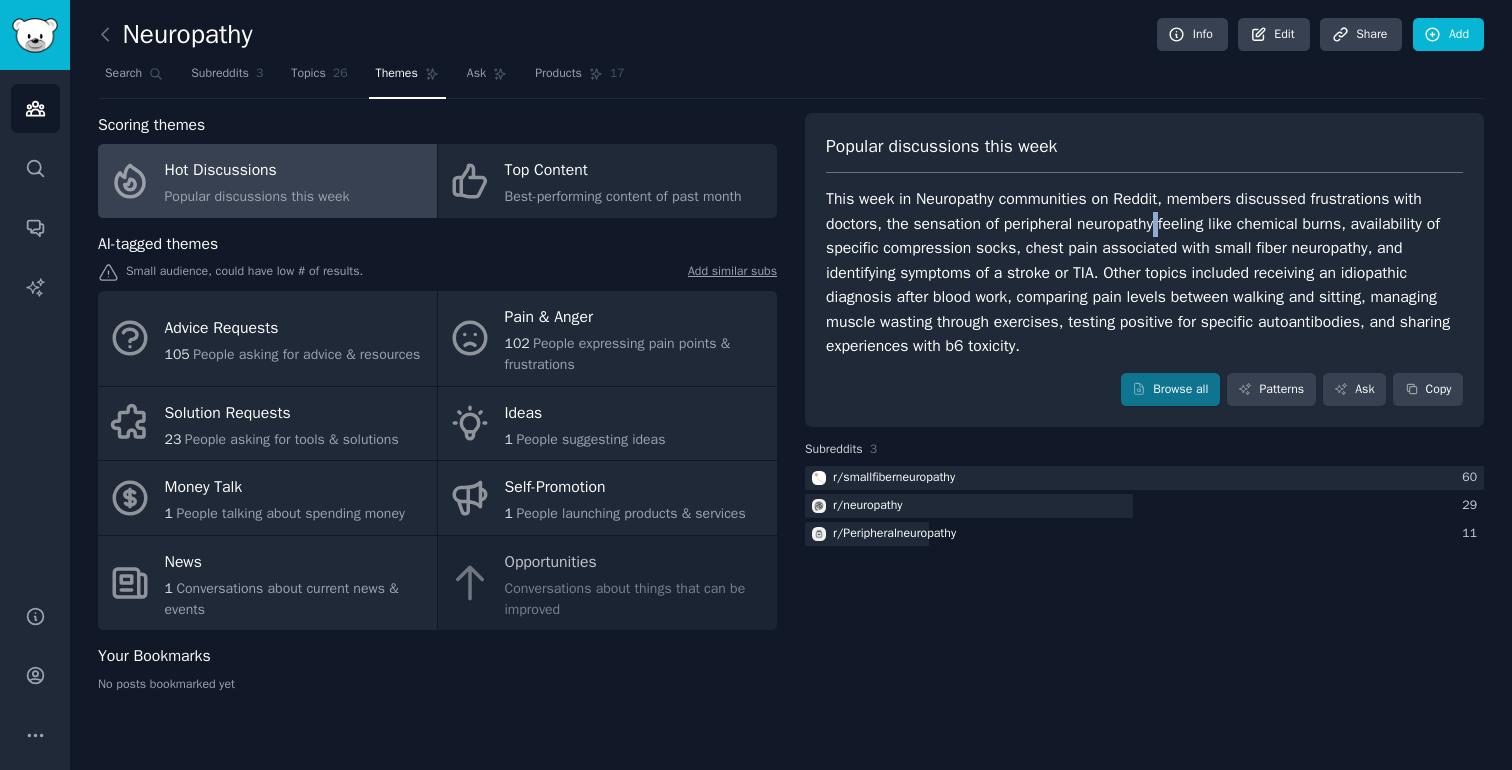 click on "This week in Neuropathy communities on Reddit, members discussed frustrations with doctors, the sensation of peripheral neuropathy feeling like chemical burns, availability of specific compression socks, chest pain associated with small fiber neuropathy, and identifying symptoms of a stroke or TIA. Other topics included receiving an idiopathic diagnosis after blood work, comparing pain levels between walking and sitting, managing muscle wasting through exercises, testing positive for specific autoantibodies, and sharing experiences with b6 toxicity." at bounding box center [1144, 273] 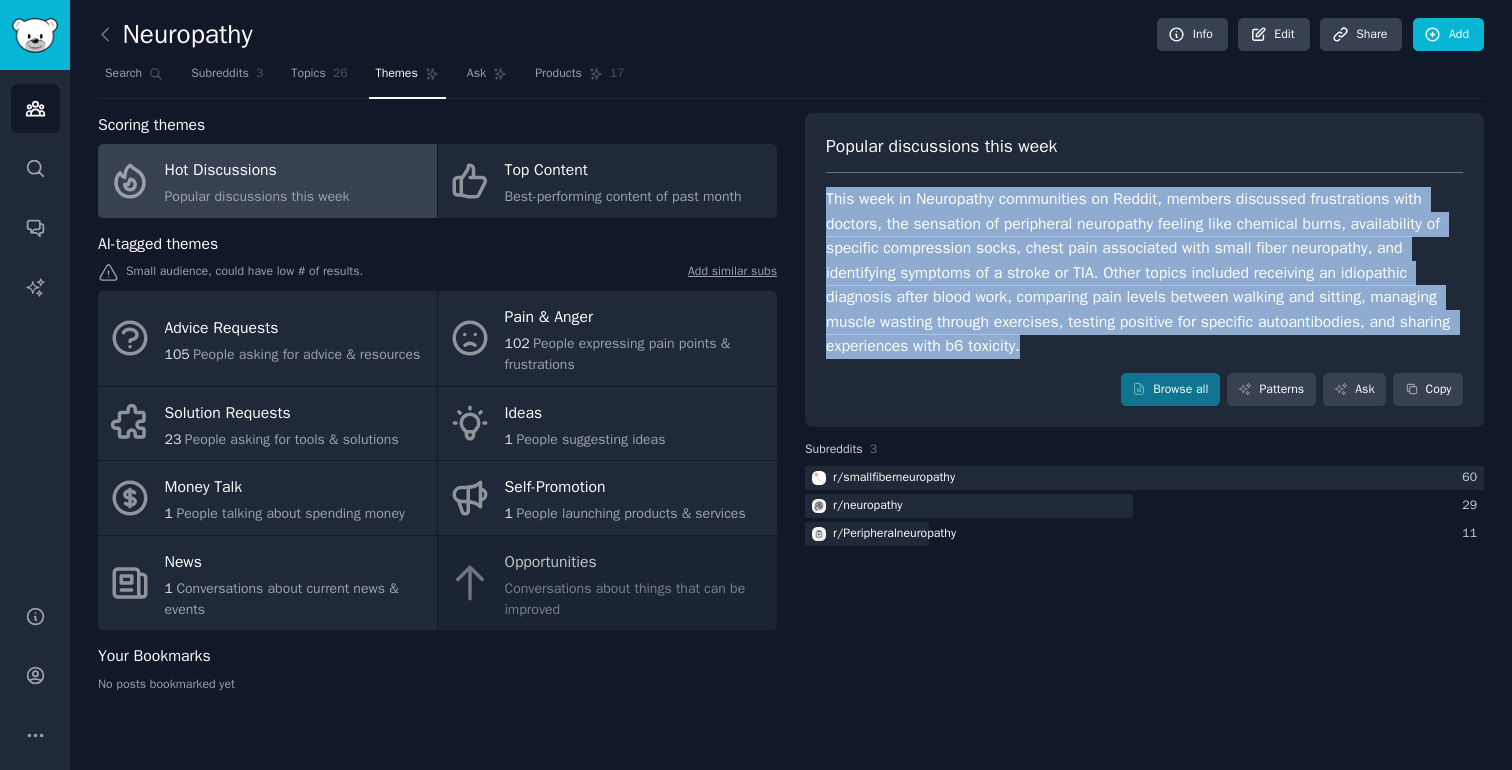click on "This week in Neuropathy communities on Reddit, members discussed frustrations with doctors, the sensation of peripheral neuropathy feeling like chemical burns, availability of specific compression socks, chest pain associated with small fiber neuropathy, and identifying symptoms of a stroke or TIA. Other topics included receiving an idiopathic diagnosis after blood work, comparing pain levels between walking and sitting, managing muscle wasting through exercises, testing positive for specific autoantibodies, and sharing experiences with b6 toxicity." at bounding box center (1144, 273) 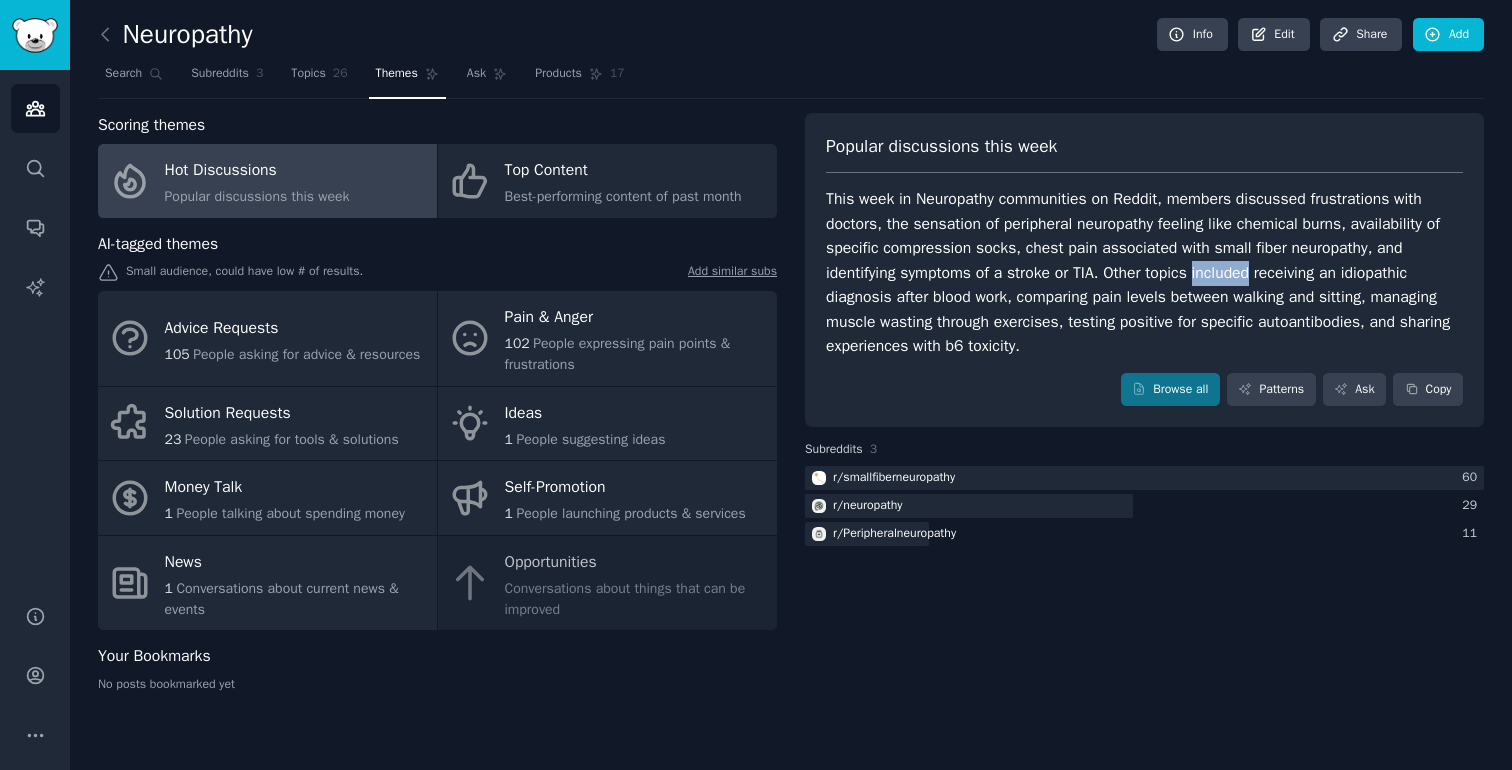 click on "This week in Neuropathy communities on Reddit, members discussed frustrations with doctors, the sensation of peripheral neuropathy feeling like chemical burns, availability of specific compression socks, chest pain associated with small fiber neuropathy, and identifying symptoms of a stroke or TIA. Other topics included receiving an idiopathic diagnosis after blood work, comparing pain levels between walking and sitting, managing muscle wasting through exercises, testing positive for specific autoantibodies, and sharing experiences with b6 toxicity." at bounding box center [1144, 273] 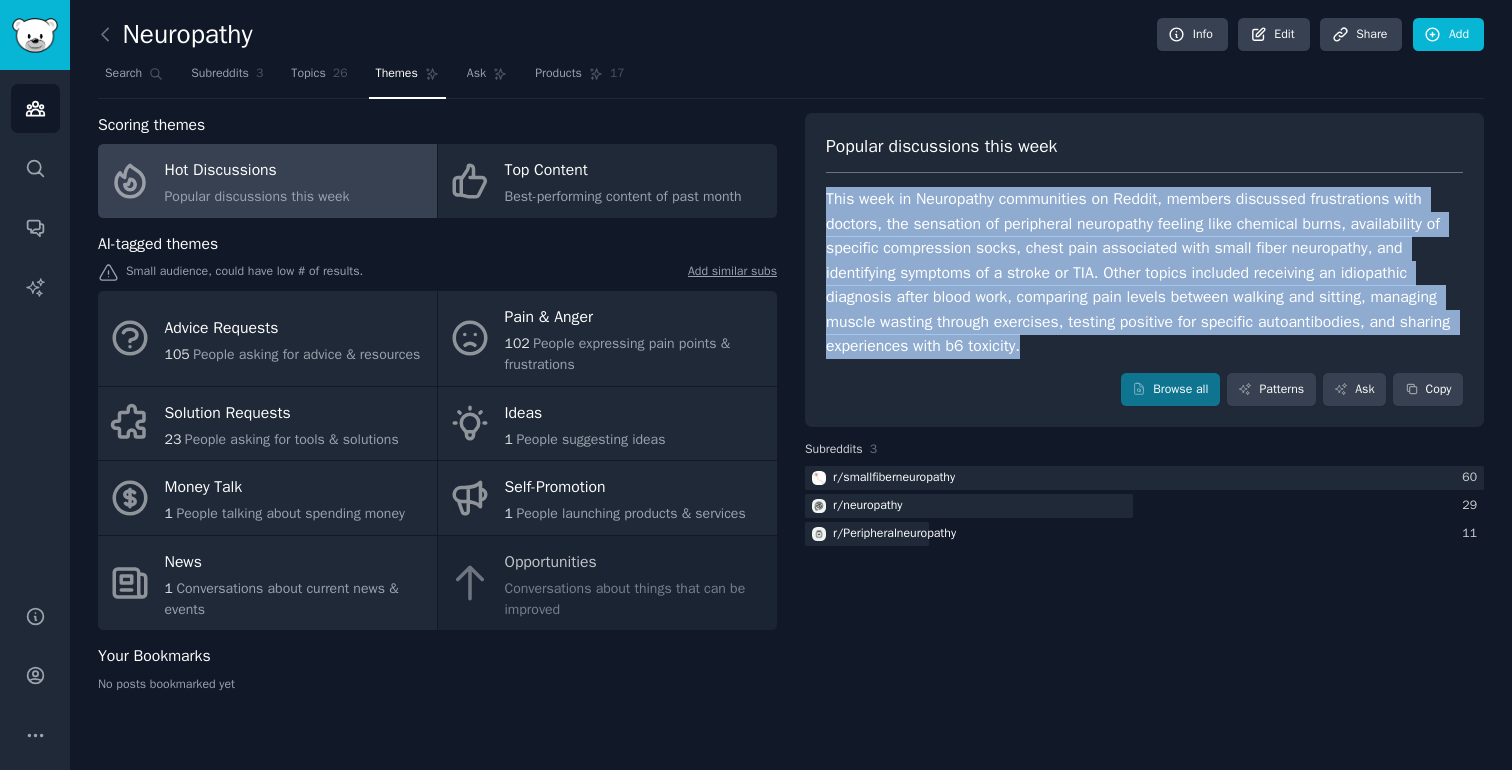 drag, startPoint x: 1245, startPoint y: 273, endPoint x: 1346, endPoint y: 281, distance: 101.31634 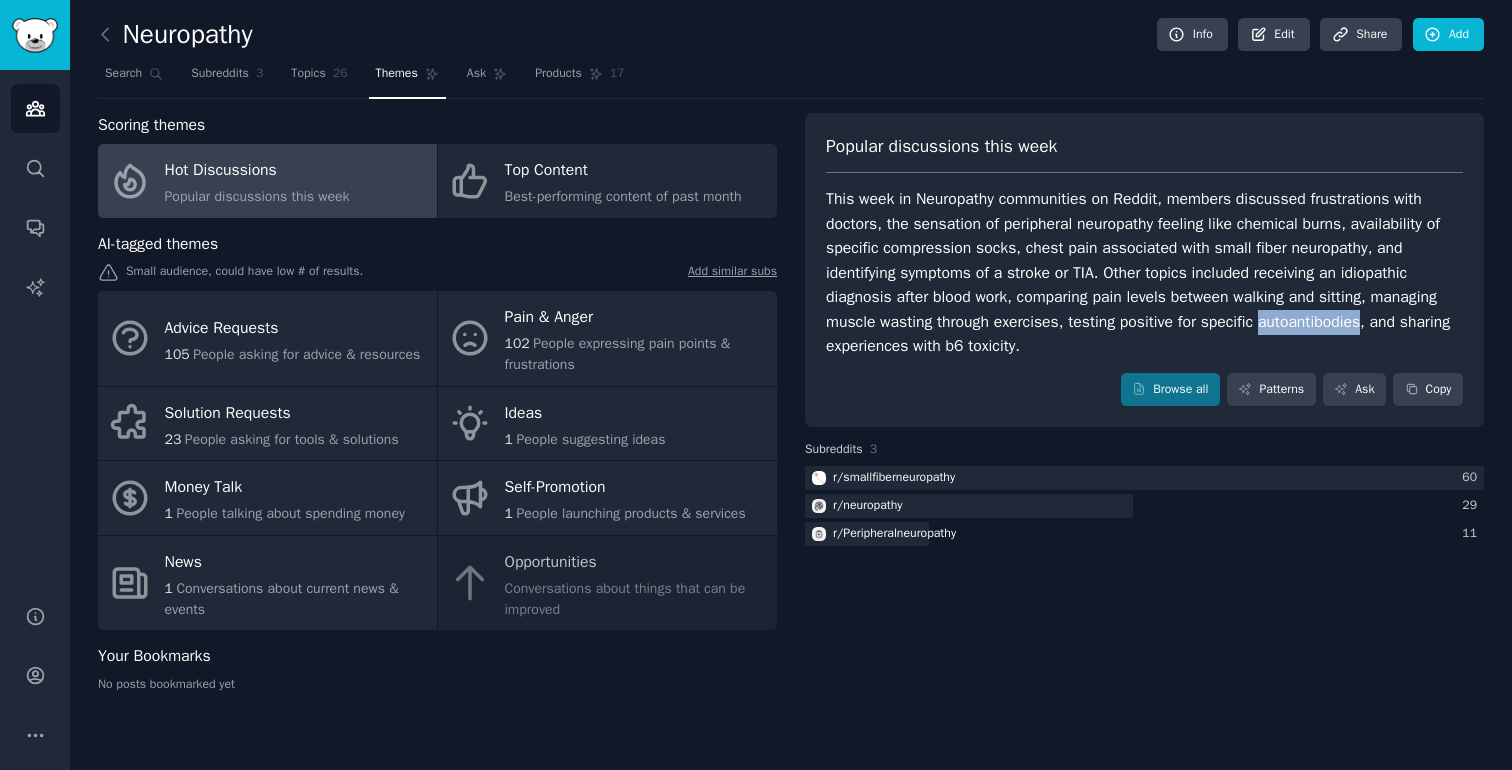 click on "This week in Neuropathy communities on Reddit, members discussed frustrations with doctors, the sensation of peripheral neuropathy feeling like chemical burns, availability of specific compression socks, chest pain associated with small fiber neuropathy, and identifying symptoms of a stroke or TIA. Other topics included receiving an idiopathic diagnosis after blood work, comparing pain levels between walking and sitting, managing muscle wasting through exercises, testing positive for specific autoantibodies, and sharing experiences with b6 toxicity." at bounding box center [1144, 273] 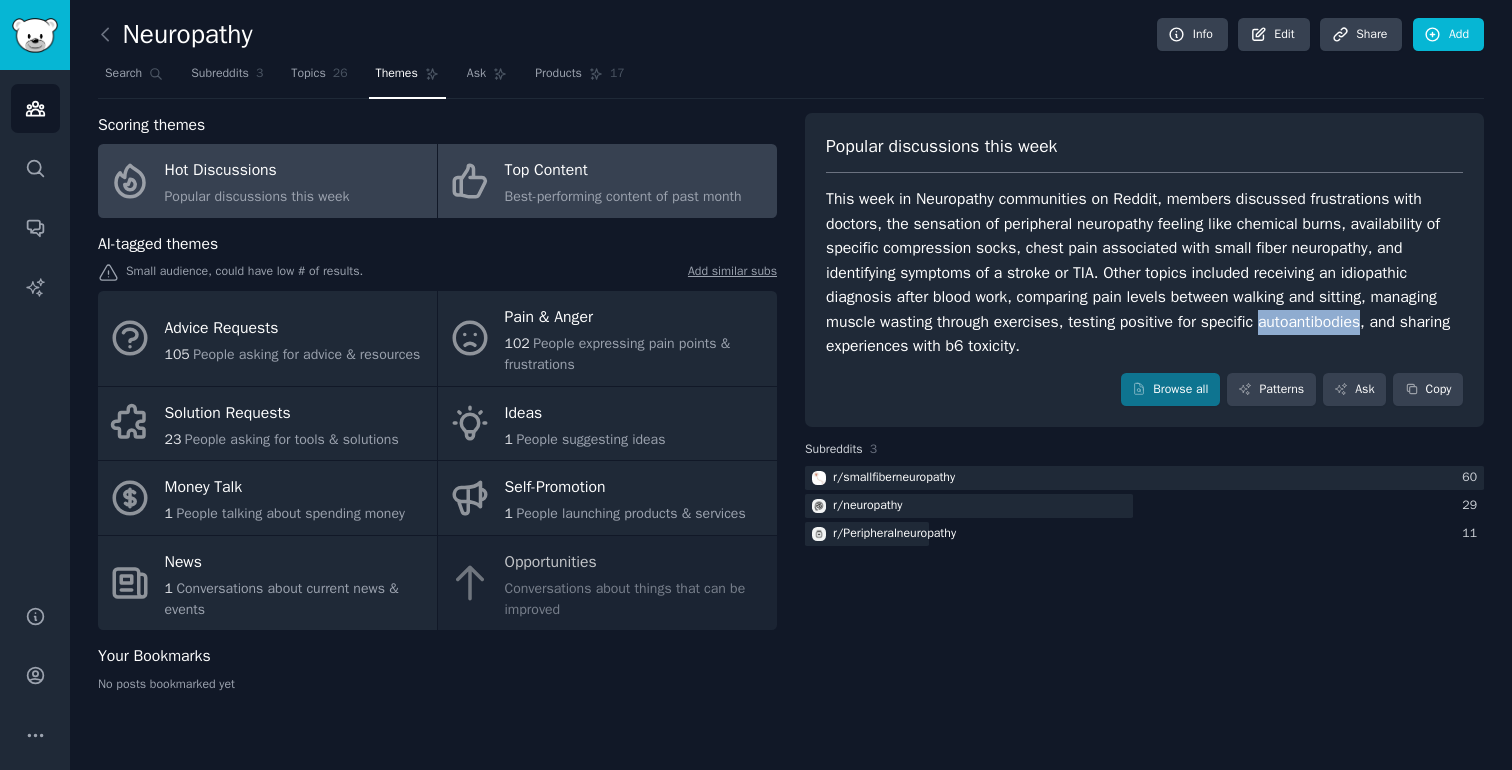 click on "Best-performing content of past month" 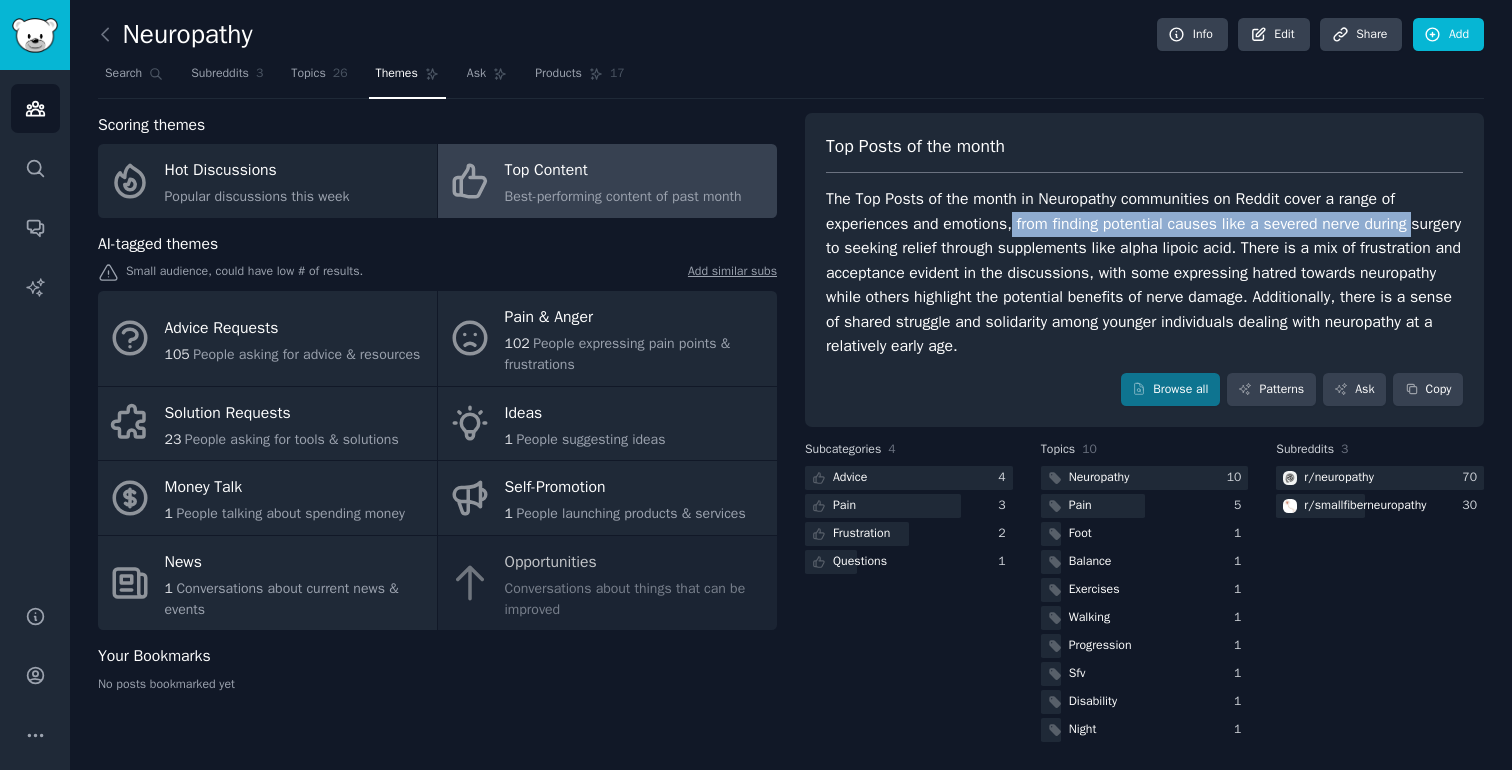 drag, startPoint x: 1015, startPoint y: 221, endPoint x: 1440, endPoint y: 226, distance: 425.02942 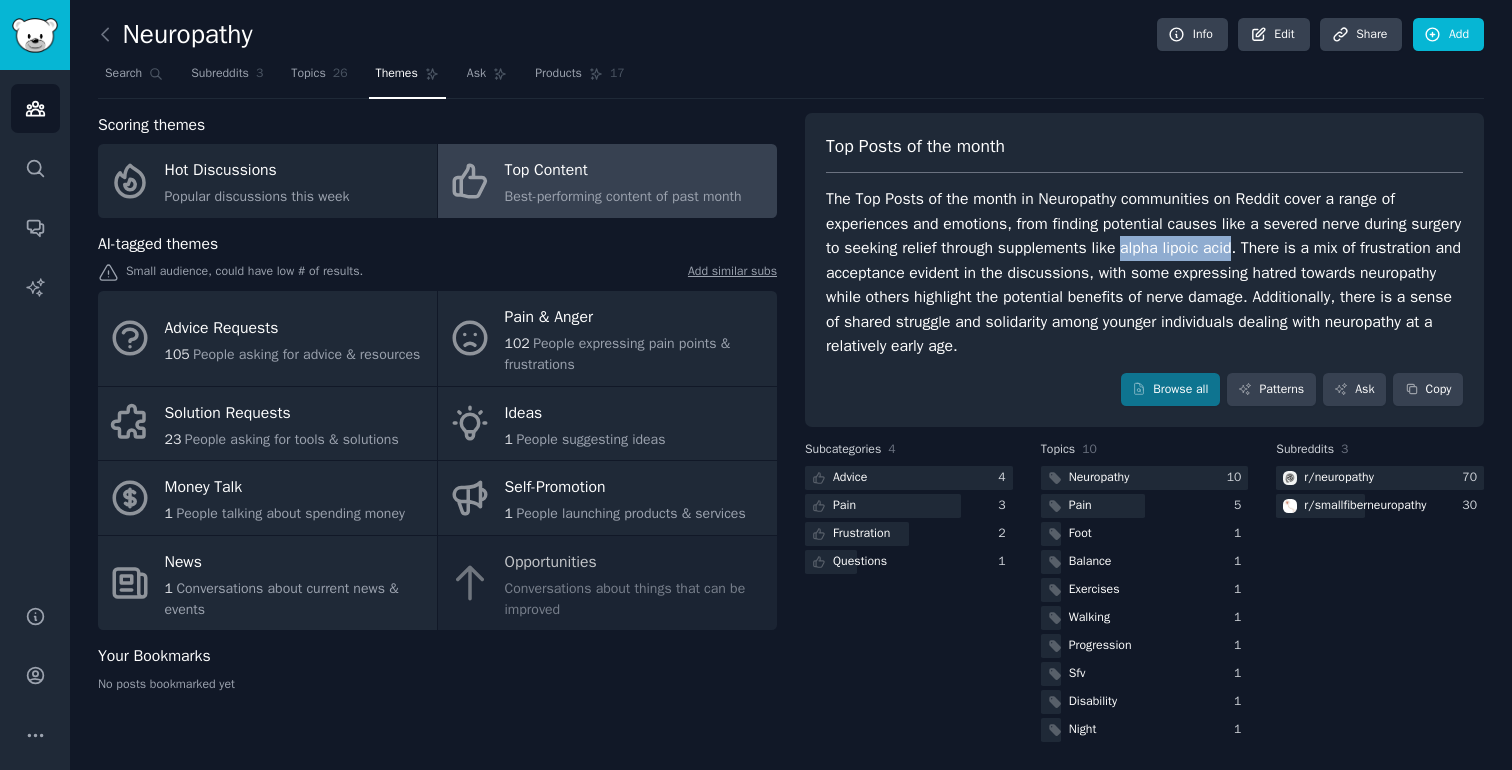 drag, startPoint x: 1301, startPoint y: 248, endPoint x: 1185, endPoint y: 250, distance: 116.01724 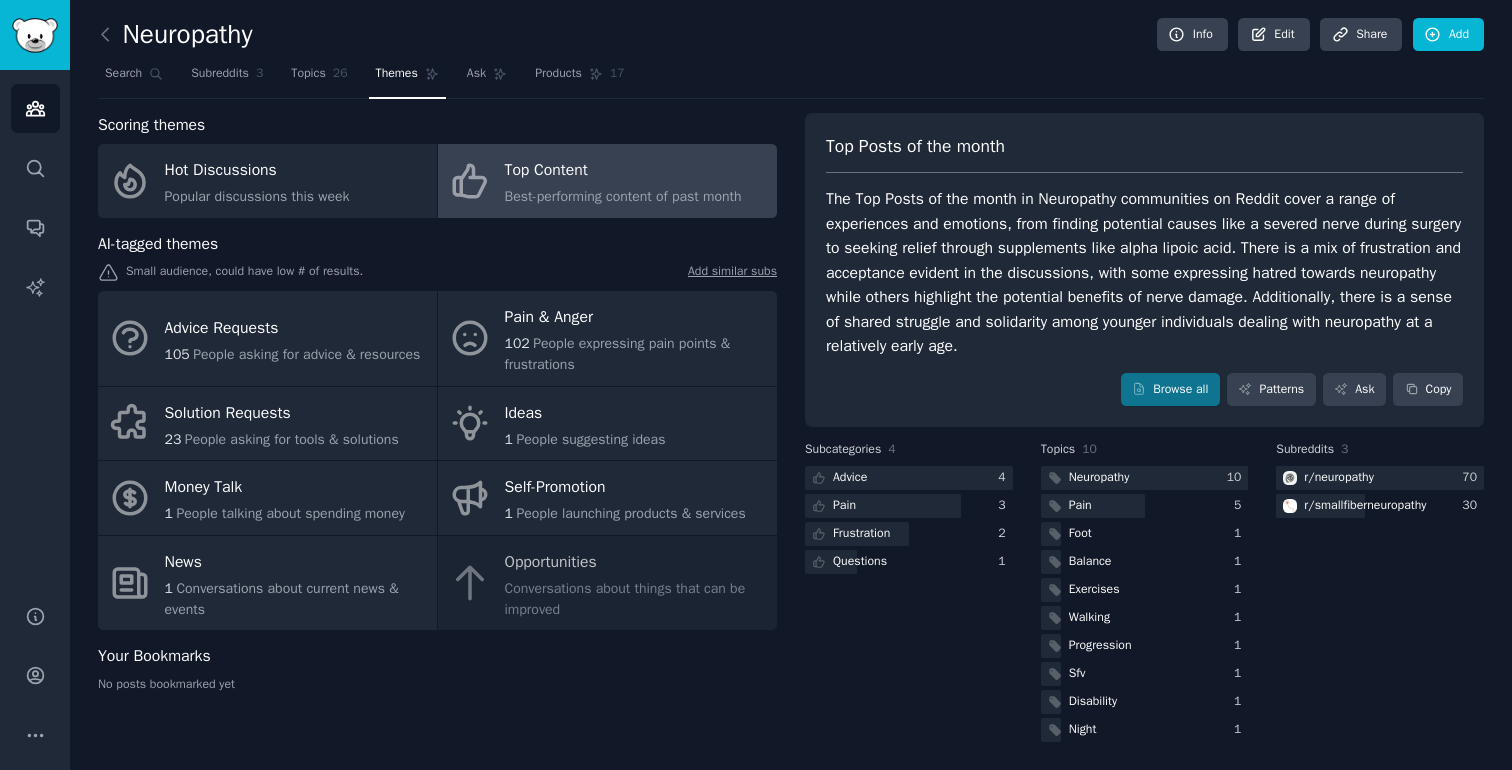 click on "The Top Posts of the month in Neuropathy communities on Reddit cover a range of experiences and emotions, from finding potential causes like a severed nerve during surgery to seeking relief through supplements like alpha lipoic acid. There is a mix of frustration and acceptance evident in the discussions, with some expressing hatred towards neuropathy while others highlight the potential benefits of nerve damage. Additionally, there is a sense of shared struggle and solidarity among younger individuals dealing with neuropathy at a relatively early age." at bounding box center [1144, 273] 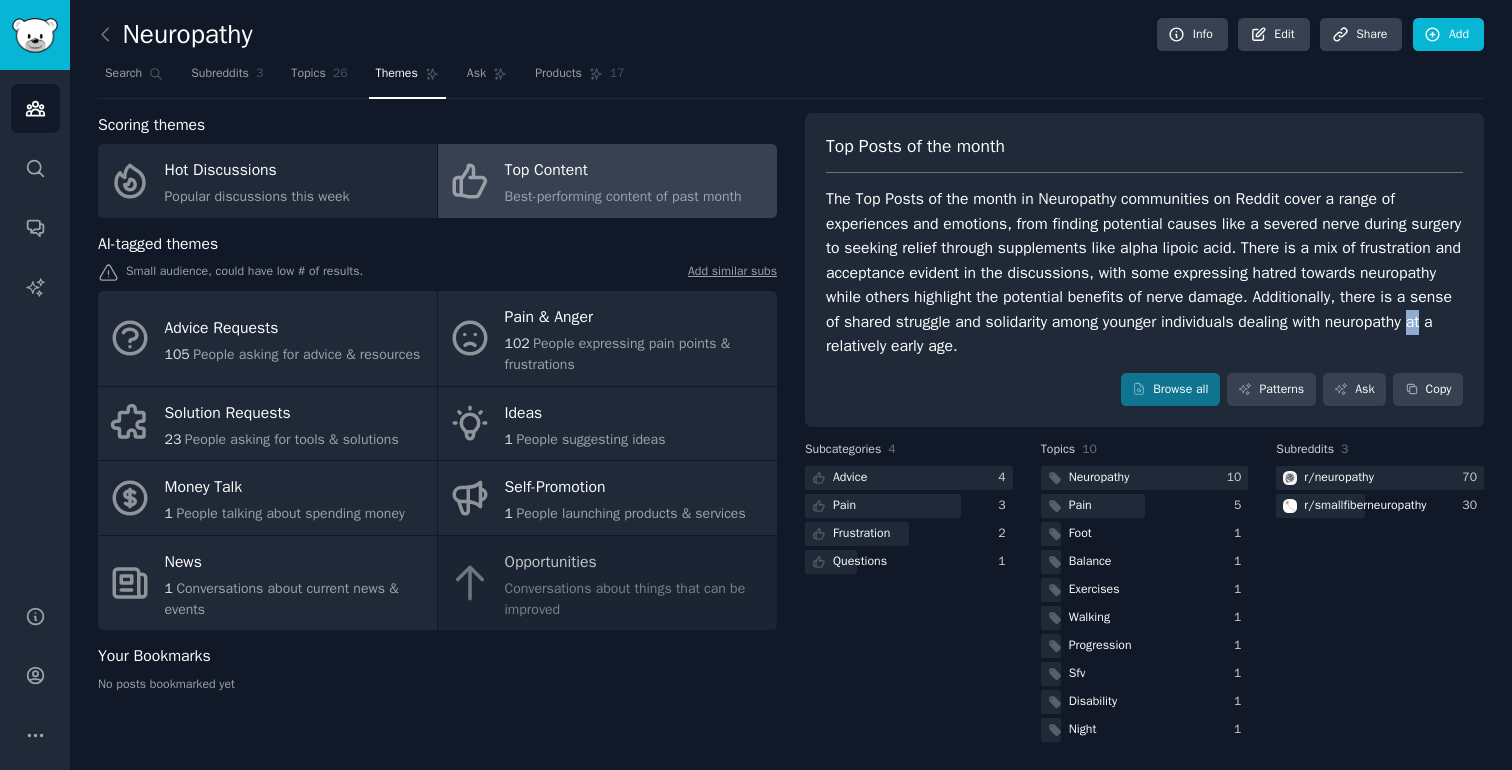 click on "The Top Posts of the month in Neuropathy communities on Reddit cover a range of experiences and emotions, from finding potential causes like a severed nerve during surgery to seeking relief through supplements like alpha lipoic acid. There is a mix of frustration and acceptance evident in the discussions, with some expressing hatred towards neuropathy while others highlight the potential benefits of nerve damage. Additionally, there is a sense of shared struggle and solidarity among younger individuals dealing with neuropathy at a relatively early age." at bounding box center [1144, 273] 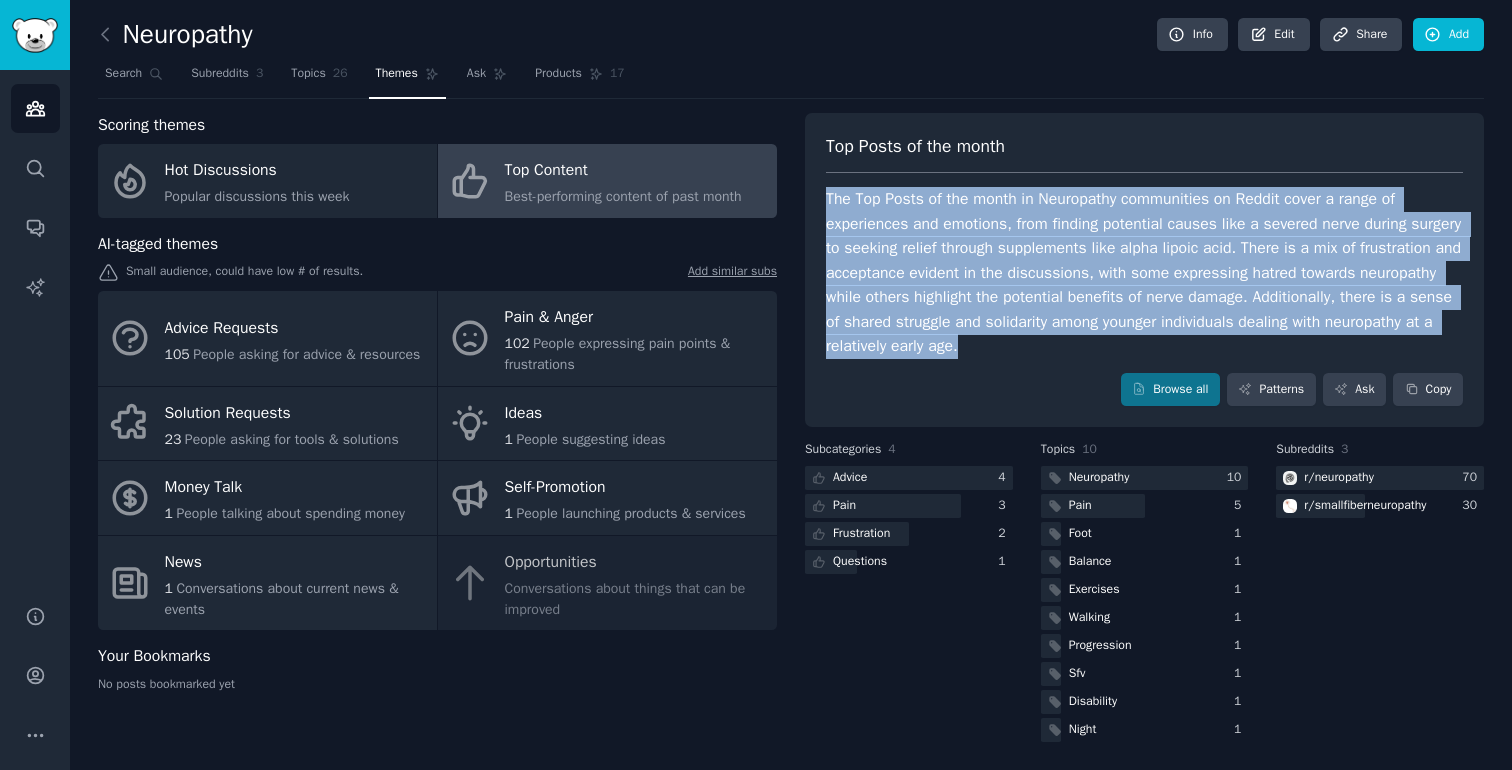 click on "The Top Posts of the month in Neuropathy communities on Reddit cover a range of experiences and emotions, from finding potential causes like a severed nerve during surgery to seeking relief through supplements like alpha lipoic acid. There is a mix of frustration and acceptance evident in the discussions, with some expressing hatred towards neuropathy while others highlight the potential benefits of nerve damage. Additionally, there is a sense of shared struggle and solidarity among younger individuals dealing with neuropathy at a relatively early age." at bounding box center (1144, 273) 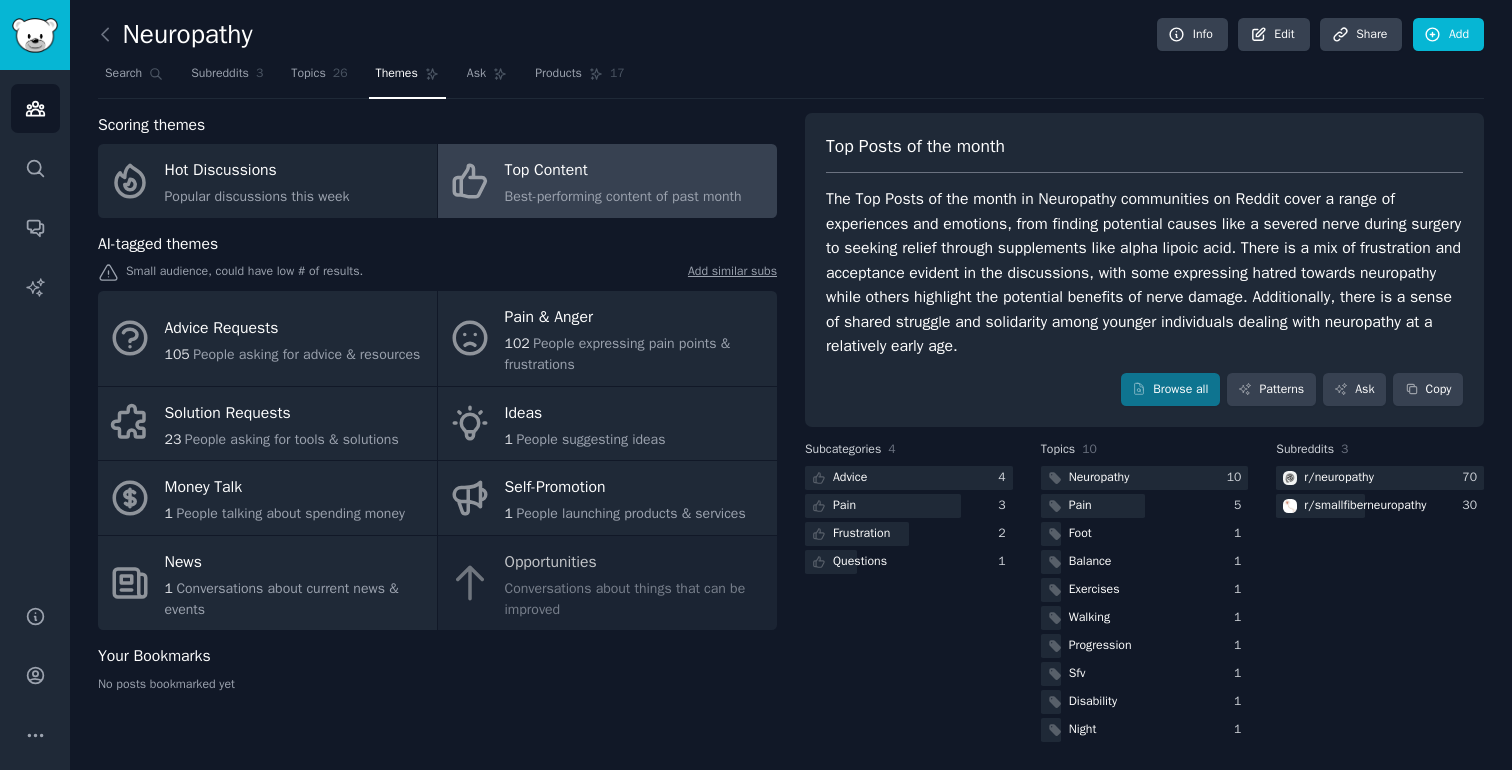 click on "The Top Posts of the month in Neuropathy communities on Reddit cover a range of experiences and emotions, from finding potential causes like a severed nerve during surgery to seeking relief through supplements like alpha lipoic acid. There is a mix of frustration and acceptance evident in the discussions, with some expressing hatred towards neuropathy while others highlight the potential benefits of nerve damage. Additionally, there is a sense of shared struggle and solidarity among younger individuals dealing with neuropathy at a relatively early age." at bounding box center [1144, 273] 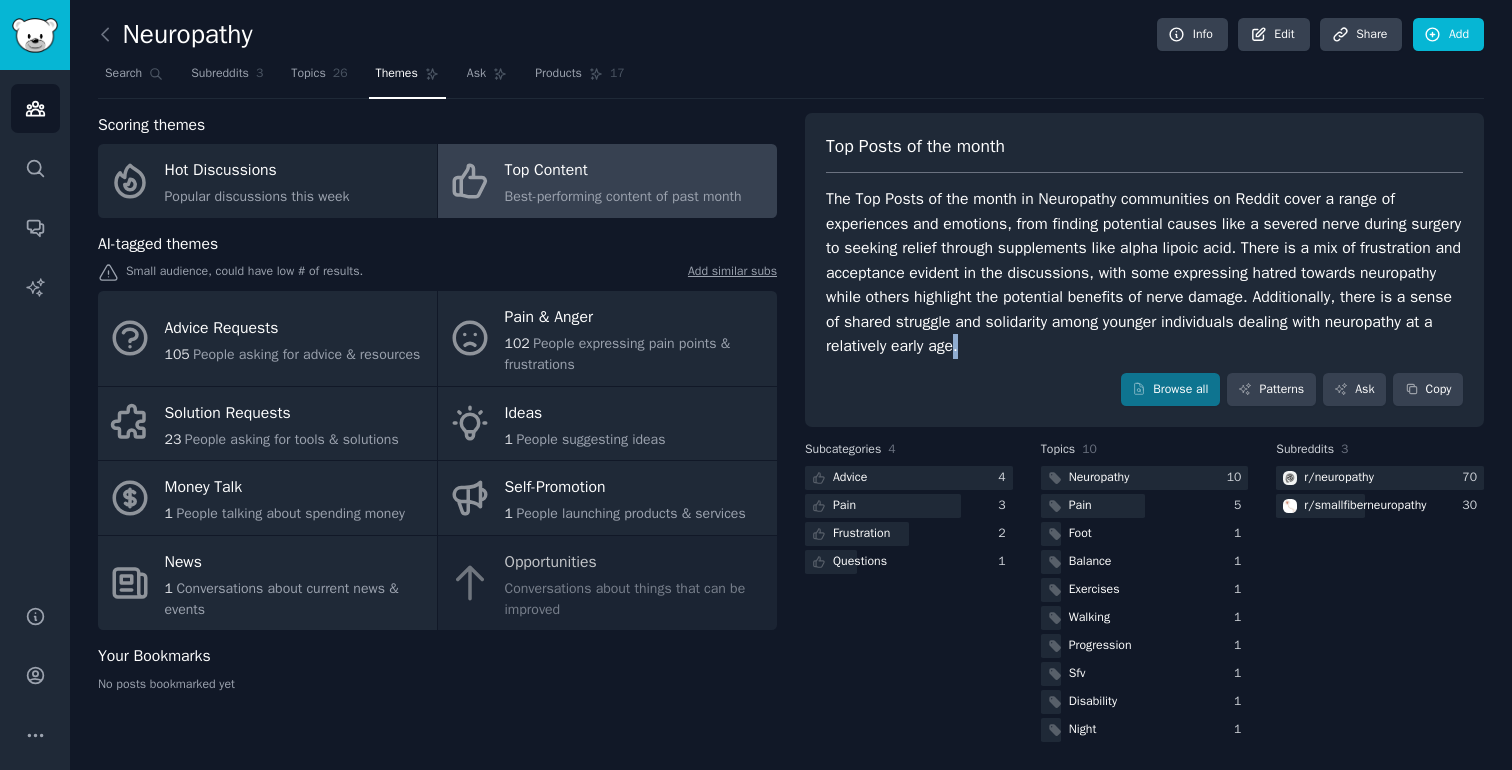 click on "The Top Posts of the month in Neuropathy communities on Reddit cover a range of experiences and emotions, from finding potential causes like a severed nerve during surgery to seeking relief through supplements like alpha lipoic acid. There is a mix of frustration and acceptance evident in the discussions, with some expressing hatred towards neuropathy while others highlight the potential benefits of nerve damage. Additionally, there is a sense of shared struggle and solidarity among younger individuals dealing with neuropathy at a relatively early age." at bounding box center [1144, 273] 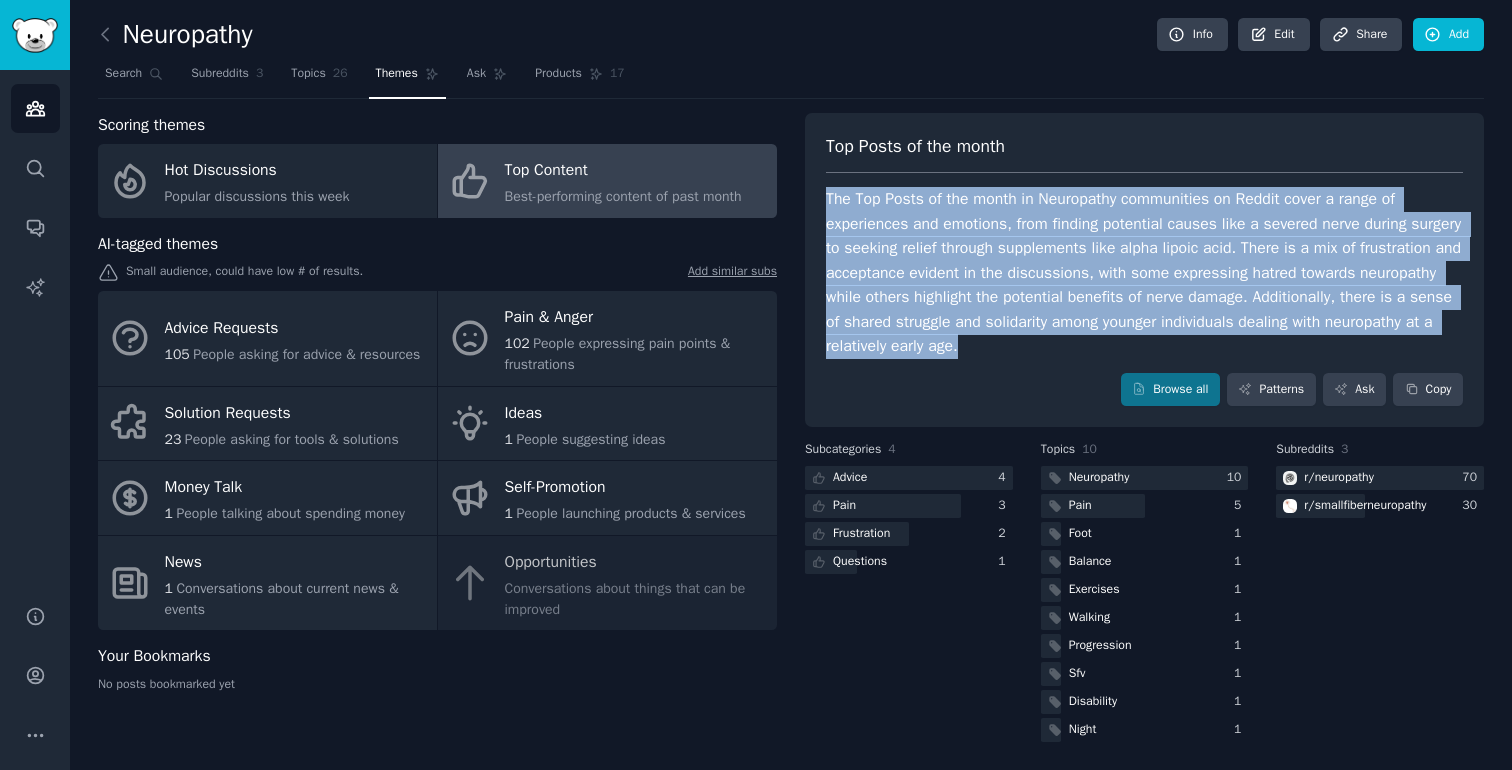 click on "The Top Posts of the month in Neuropathy communities on Reddit cover a range of experiences and emotions, from finding potential causes like a severed nerve during surgery to seeking relief through supplements like alpha lipoic acid. There is a mix of frustration and acceptance evident in the discussions, with some expressing hatred towards neuropathy while others highlight the potential benefits of nerve damage. Additionally, there is a sense of shared struggle and solidarity among younger individuals dealing with neuropathy at a relatively early age." at bounding box center [1144, 273] 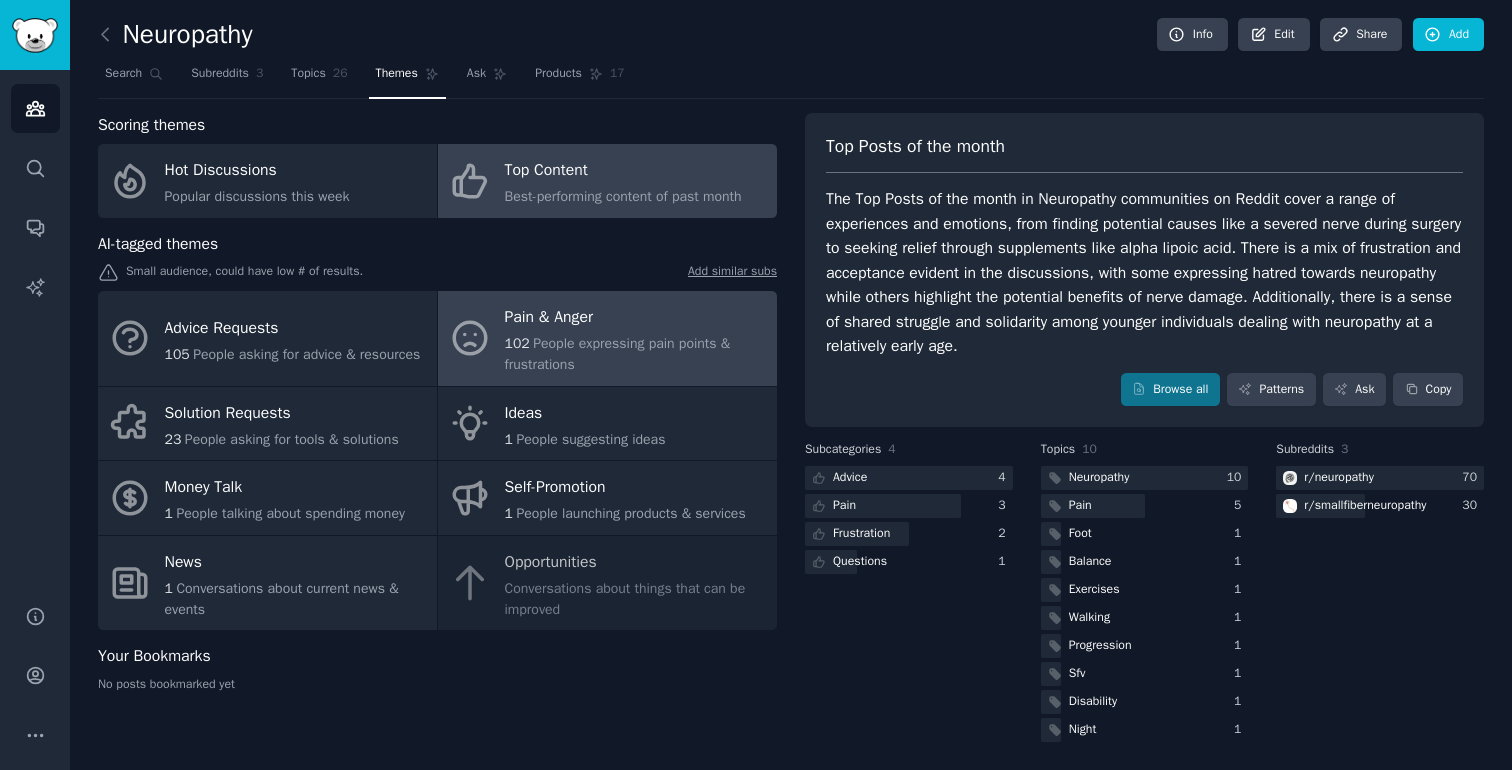 click on "People expressing pain points & frustrations" at bounding box center [618, 354] 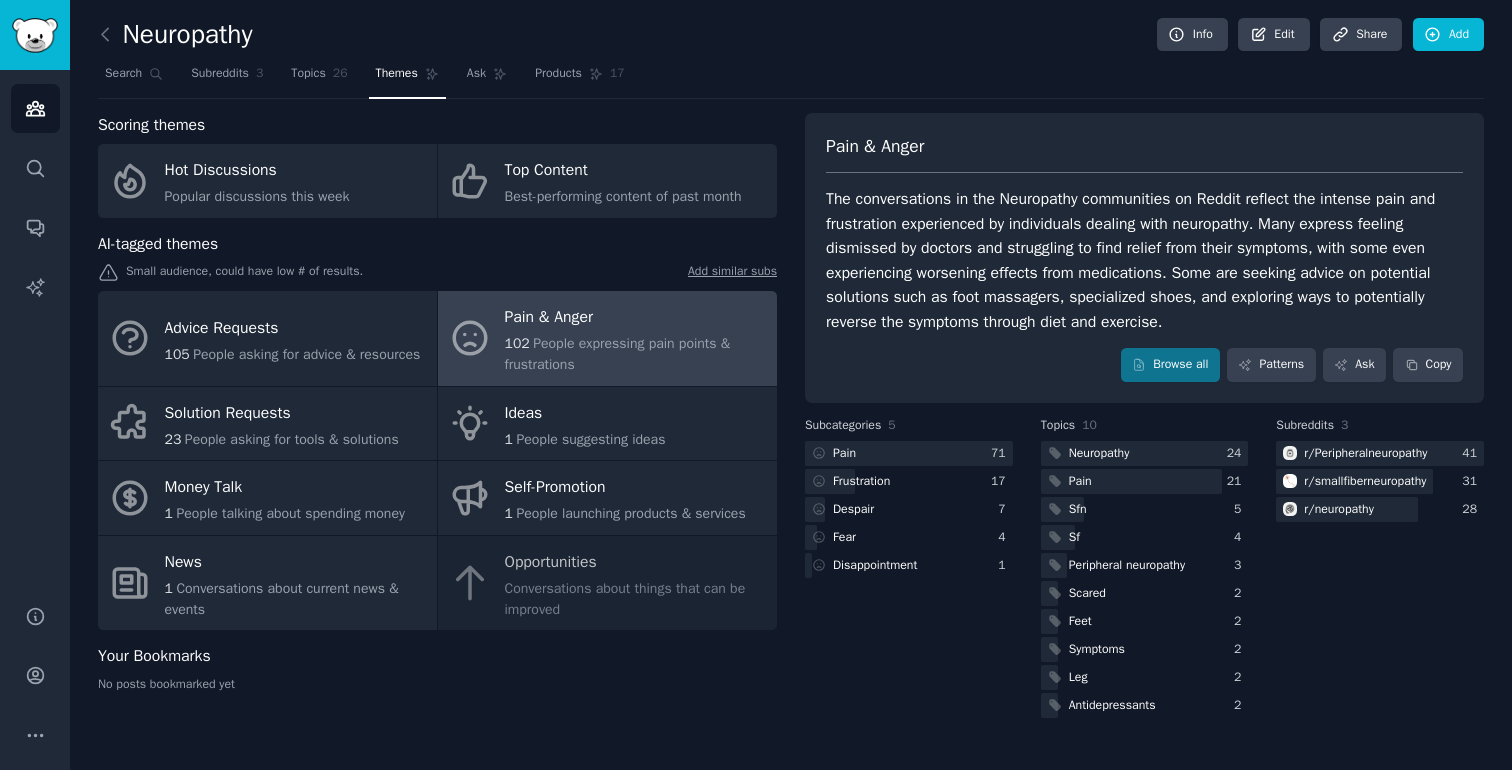 click on "The conversations in the Neuropathy communities on Reddit reflect the intense pain and frustration experienced by individuals dealing with neuropathy. Many express feeling dismissed by doctors and struggling to find relief from their symptoms, with some even experiencing worsening effects from medications. Some are seeking advice on potential solutions such as foot massagers, specialized shoes, and exploring ways to potentially reverse the symptoms through diet and exercise." at bounding box center [1144, 260] 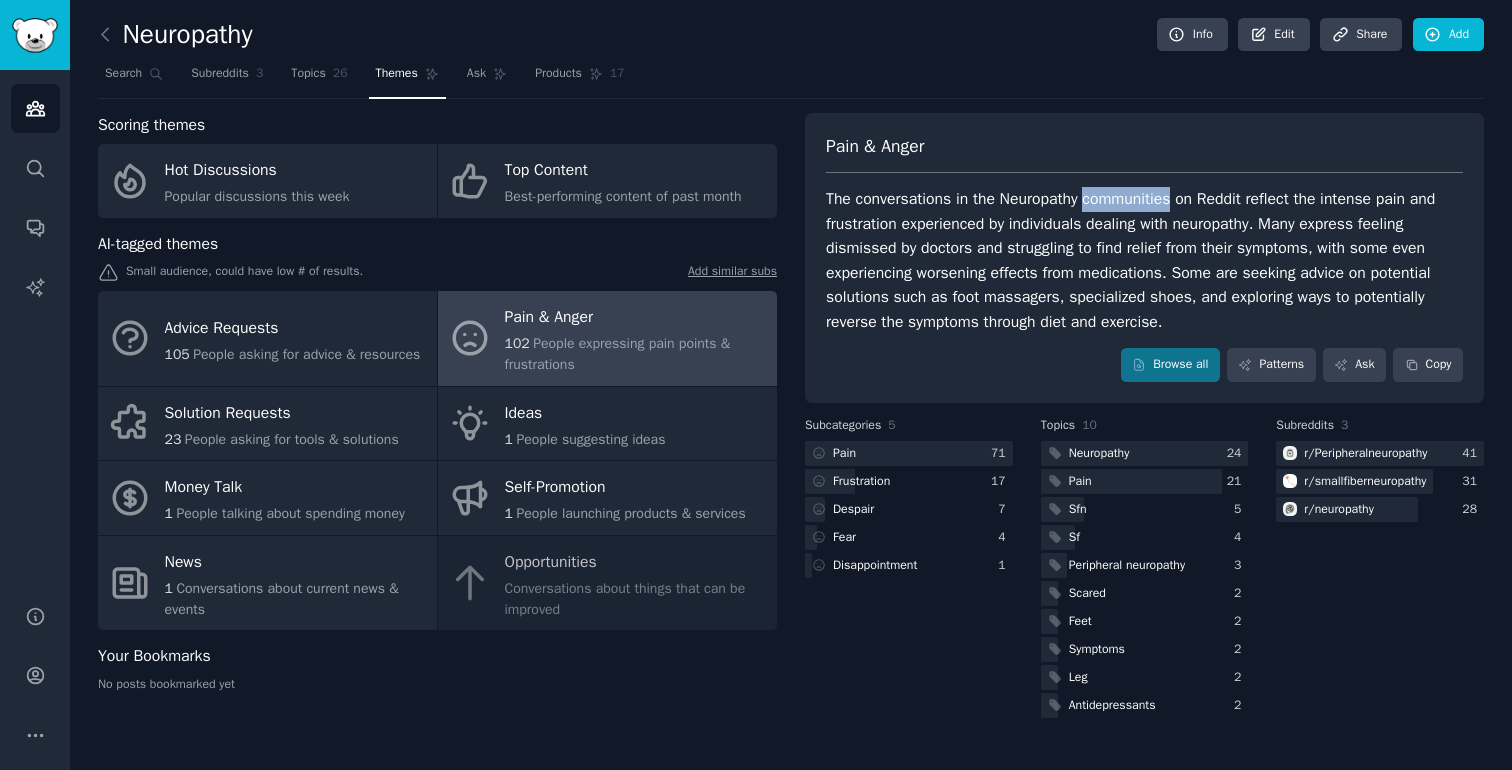 click on "The conversations in the Neuropathy communities on Reddit reflect the intense pain and frustration experienced by individuals dealing with neuropathy. Many express feeling dismissed by doctors and struggling to find relief from their symptoms, with some even experiencing worsening effects from medications. Some are seeking advice on potential solutions such as foot massagers, specialized shoes, and exploring ways to potentially reverse the symptoms through diet and exercise." at bounding box center (1144, 260) 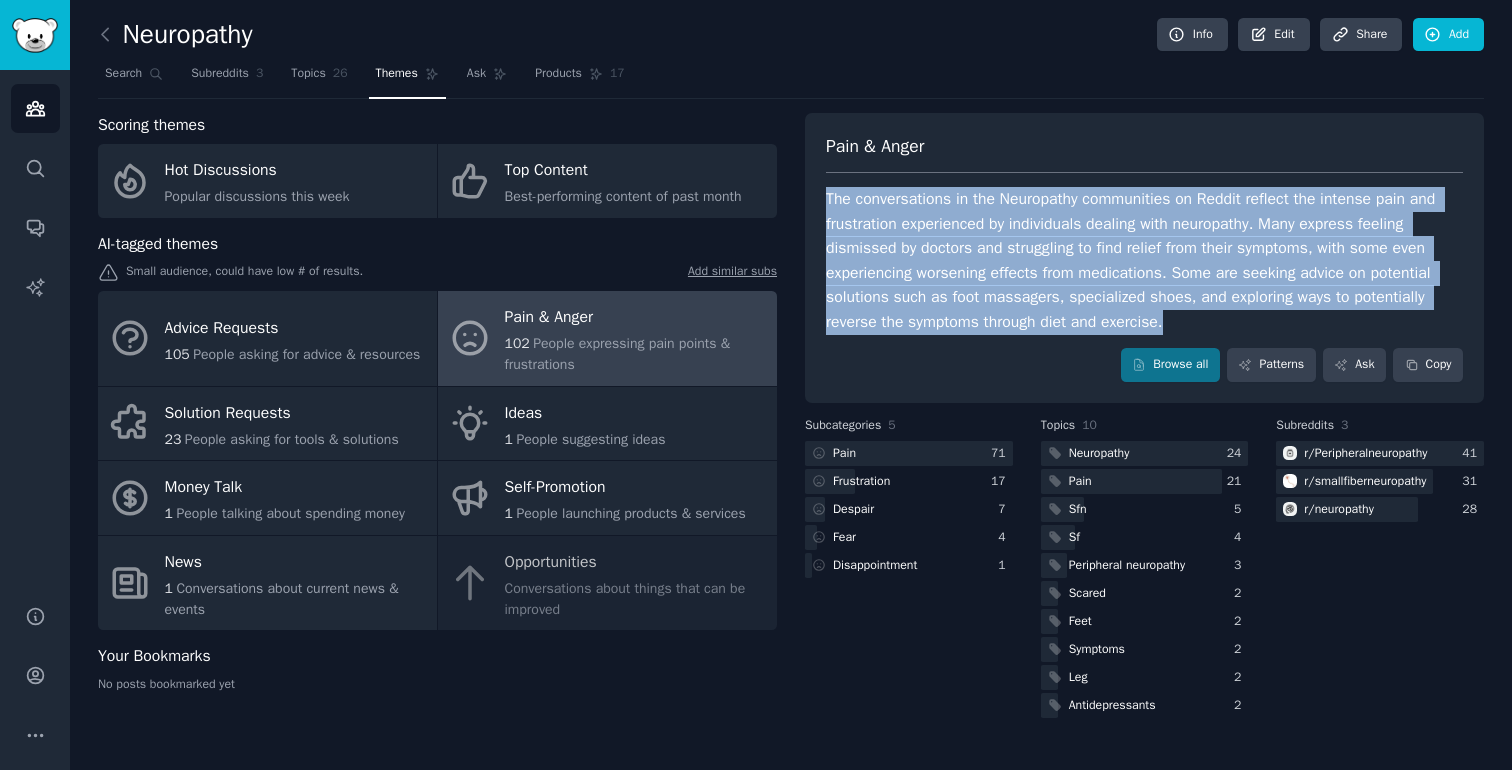 click on "The conversations in the Neuropathy communities on Reddit reflect the intense pain and frustration experienced by individuals dealing with neuropathy. Many express feeling dismissed by doctors and struggling to find relief from their symptoms, with some even experiencing worsening effects from medications. Some are seeking advice on potential solutions such as foot massagers, specialized shoes, and exploring ways to potentially reverse the symptoms through diet and exercise." at bounding box center [1144, 260] 